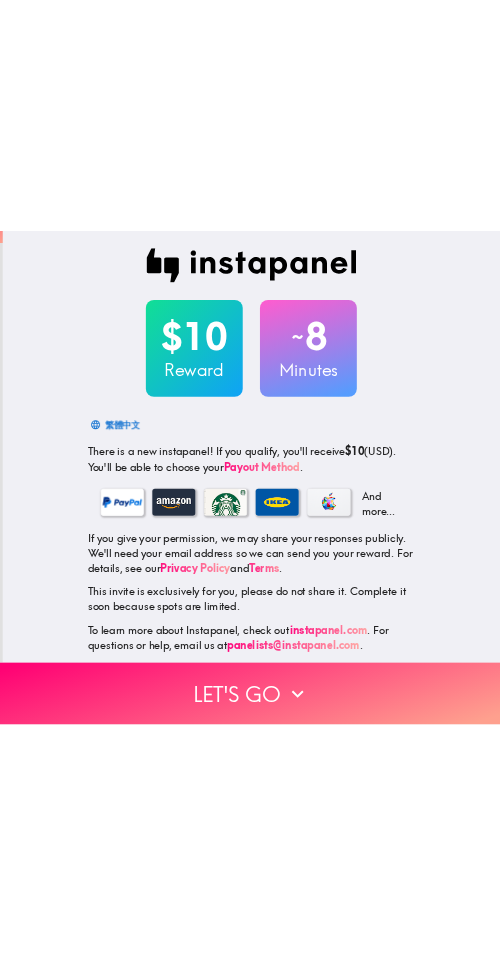 scroll, scrollTop: 0, scrollLeft: 0, axis: both 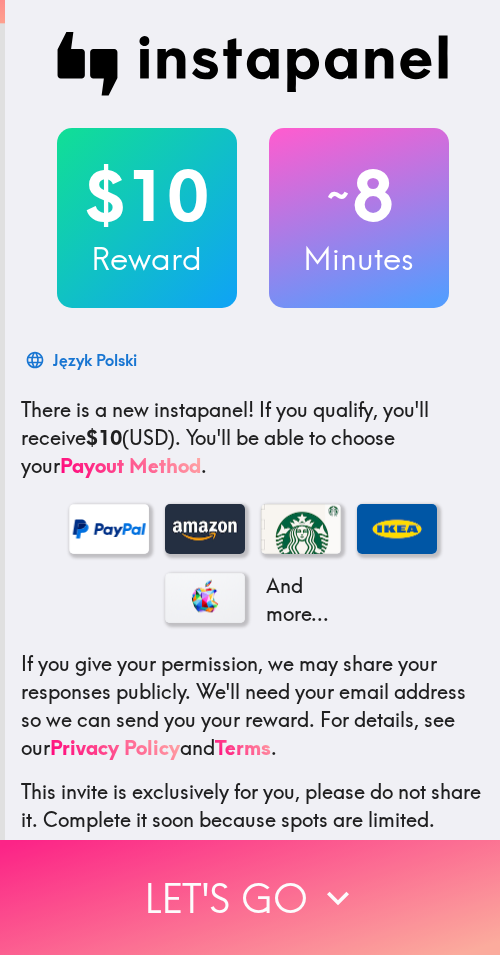 click on "Let's go" at bounding box center (250, 897) 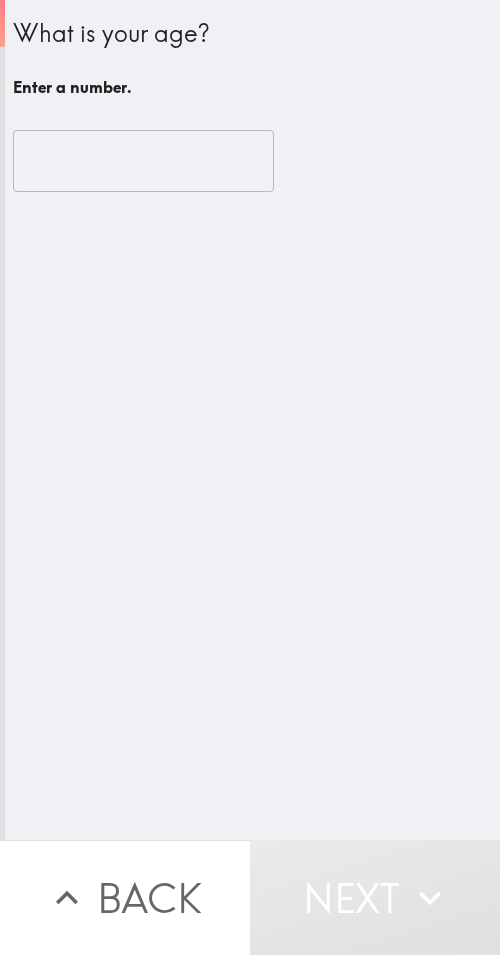 click on "​" at bounding box center (252, 161) 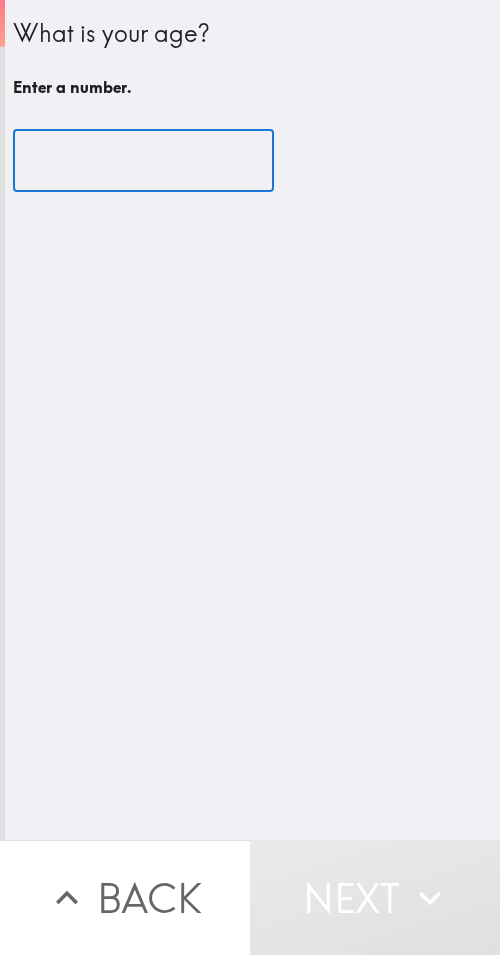 click at bounding box center [143, 161] 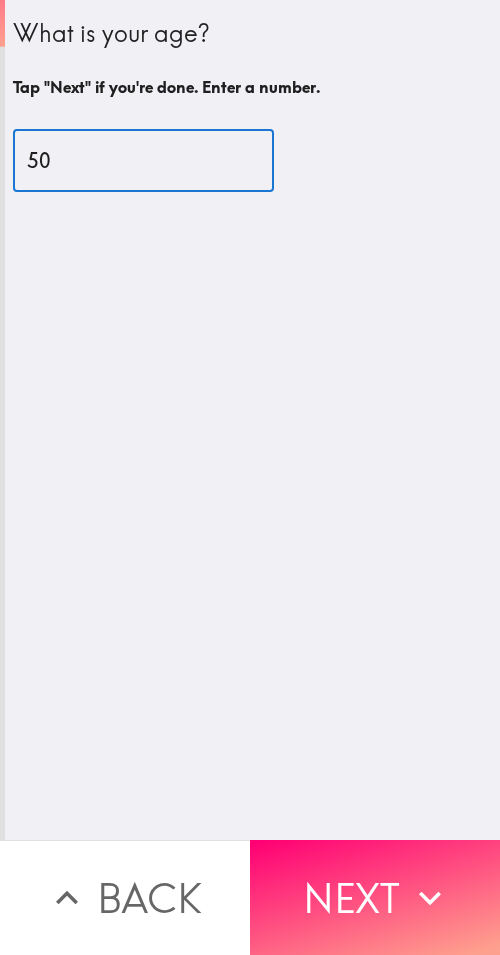 type on "50" 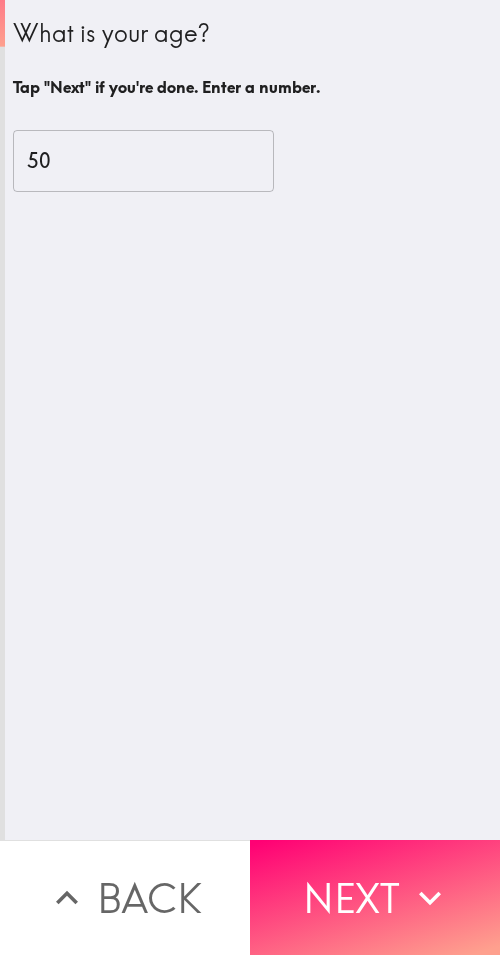 click 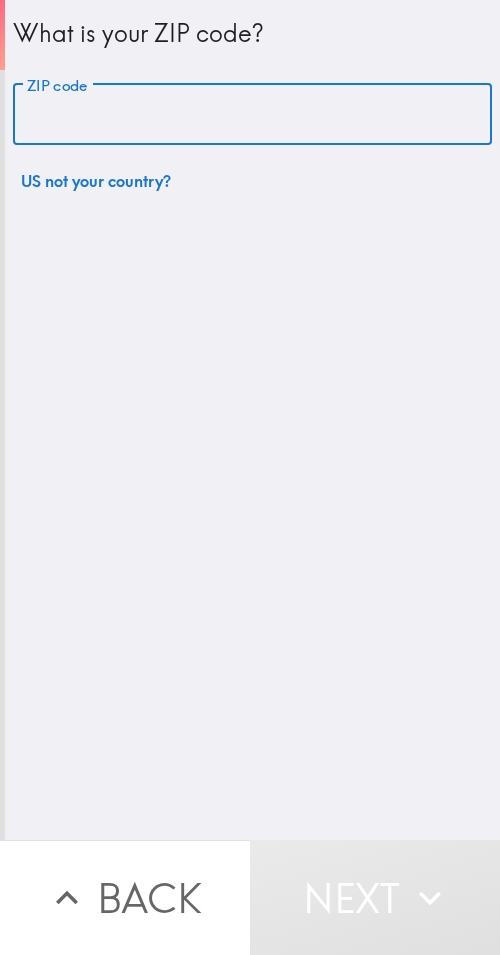 click on "ZIP code" at bounding box center [252, 115] 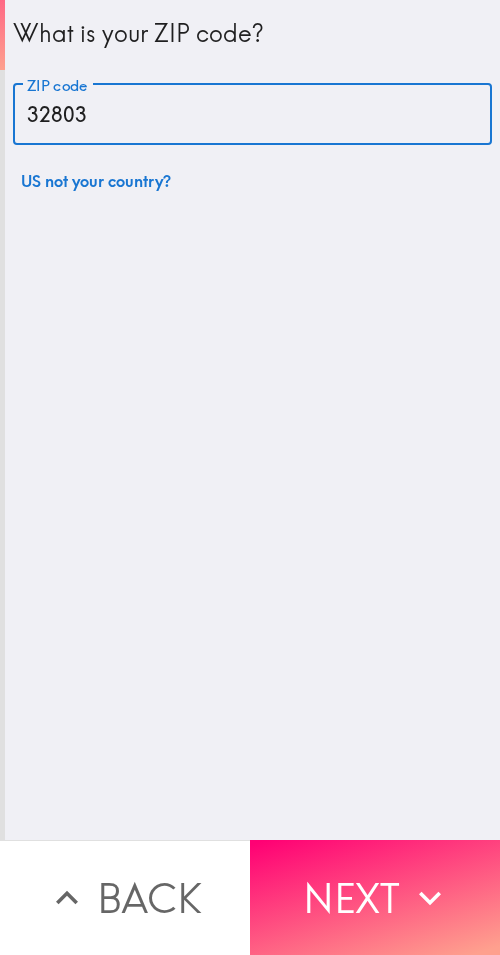 type on "32803" 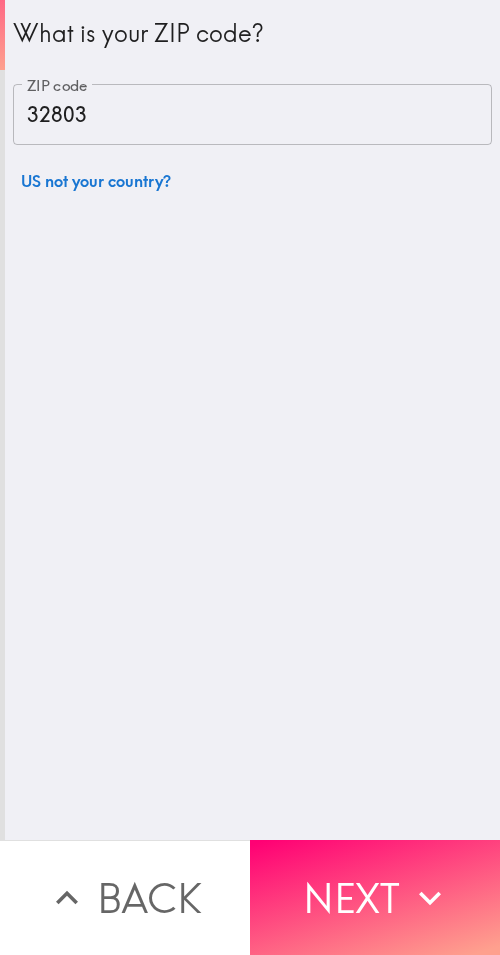 click on "Next" at bounding box center (375, 897) 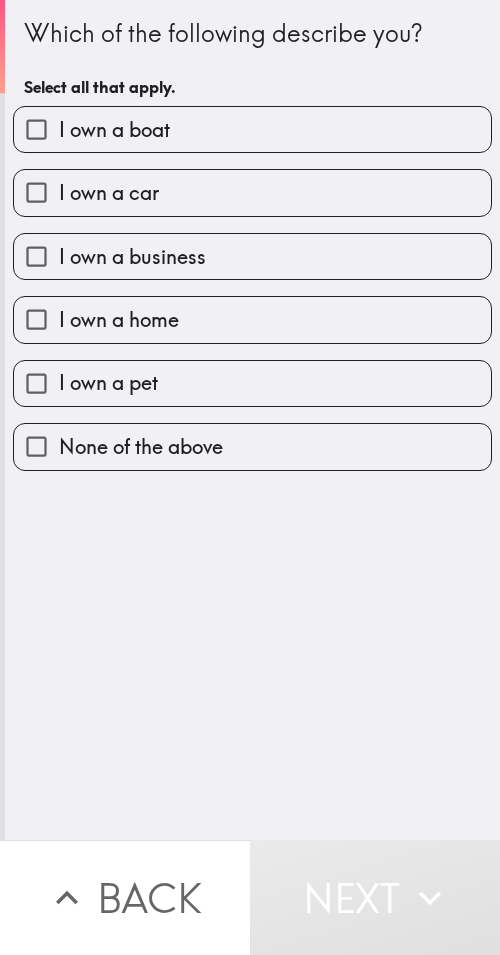 drag, startPoint x: 339, startPoint y: 381, endPoint x: 333, endPoint y: 346, distance: 35.510563 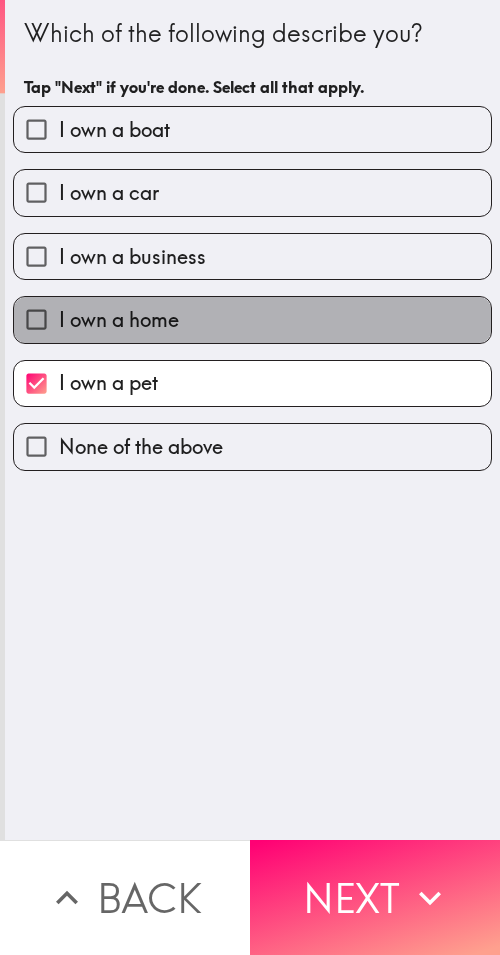 click on "I own a home" at bounding box center (252, 319) 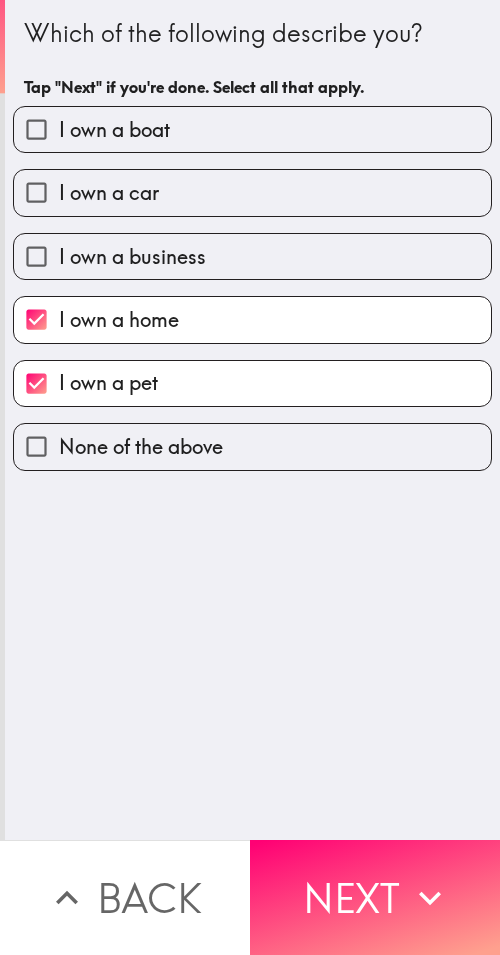 click on "I own a business" at bounding box center (252, 256) 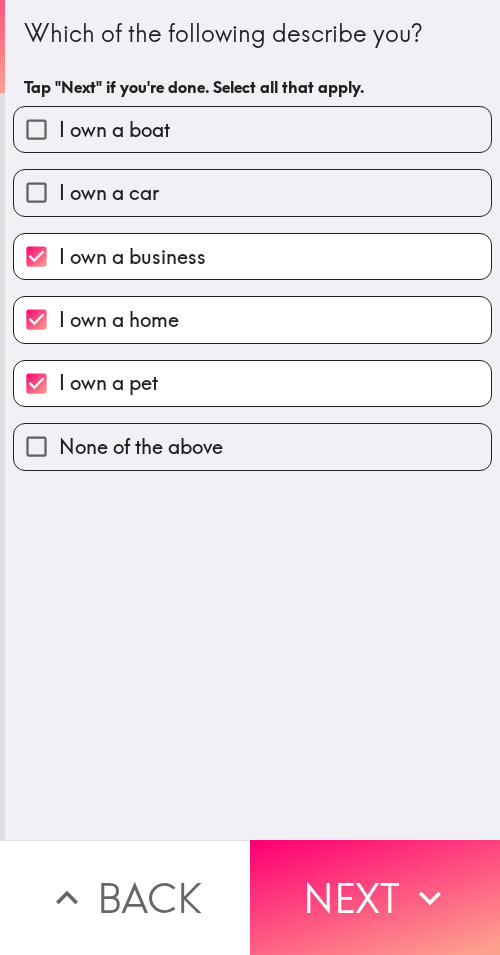 click on "I own a car" at bounding box center [252, 192] 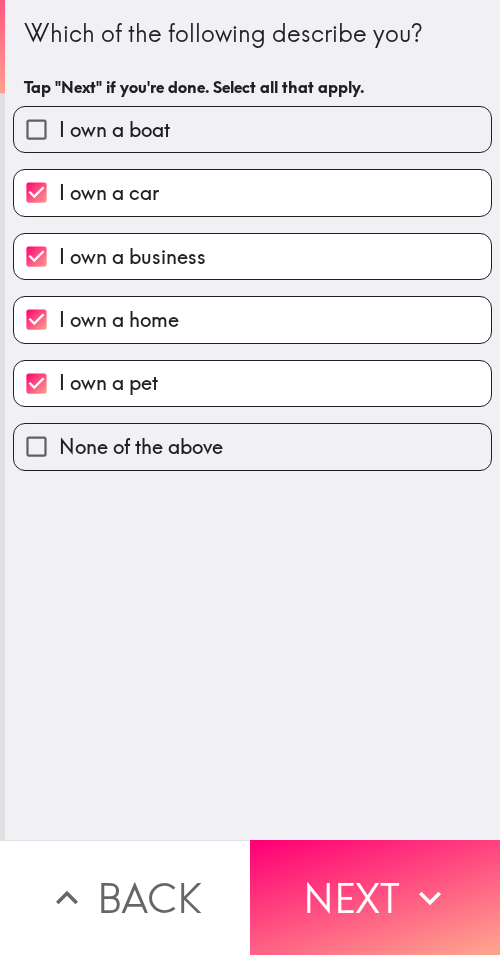 click on "I own a boat" at bounding box center (252, 129) 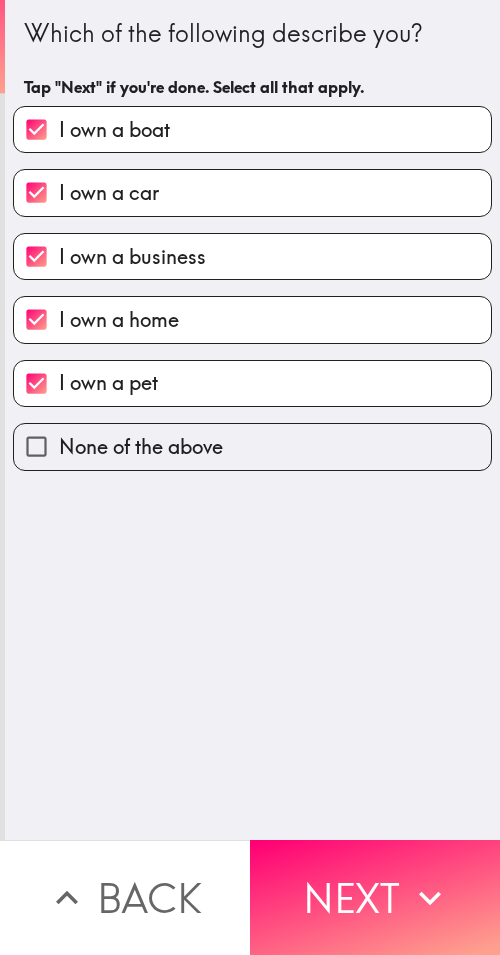 drag, startPoint x: 414, startPoint y: 894, endPoint x: 498, endPoint y: 898, distance: 84.095184 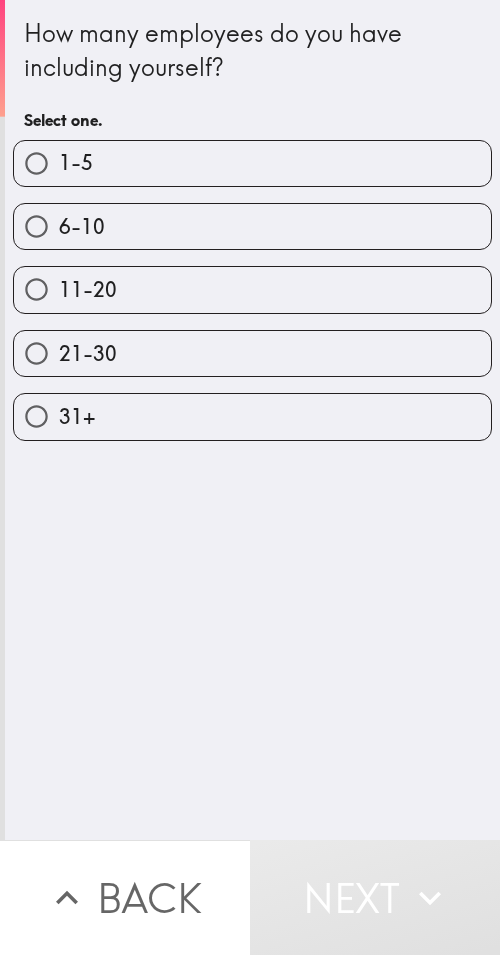 drag, startPoint x: 264, startPoint y: 439, endPoint x: 445, endPoint y: 464, distance: 182.71837 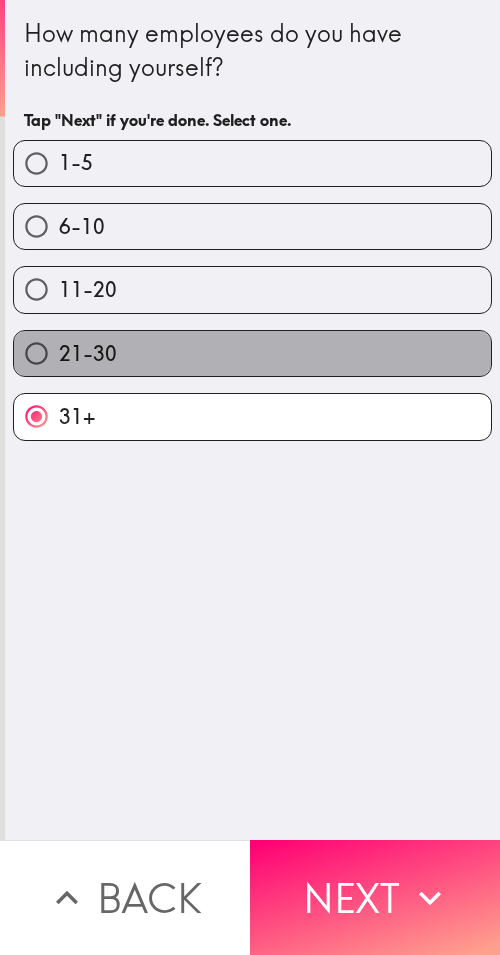 click on "21-30" at bounding box center (252, 353) 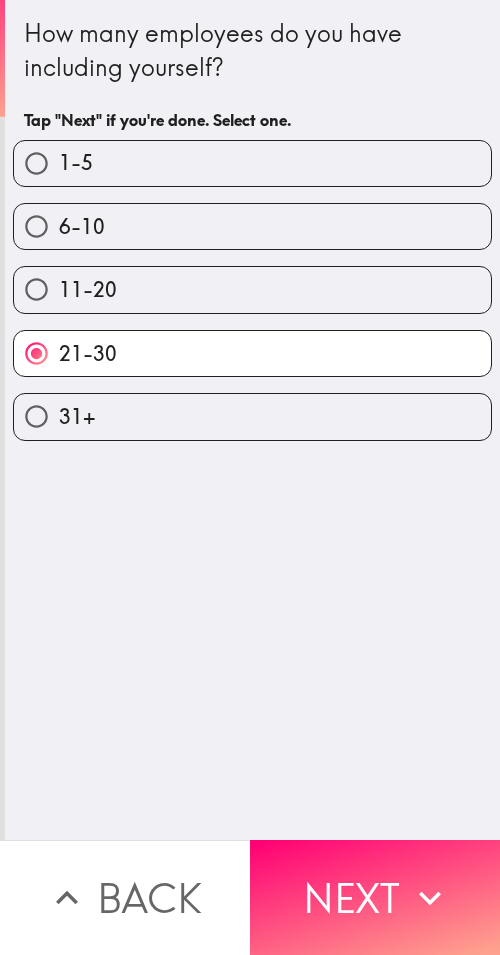 click on "6-10" at bounding box center [252, 226] 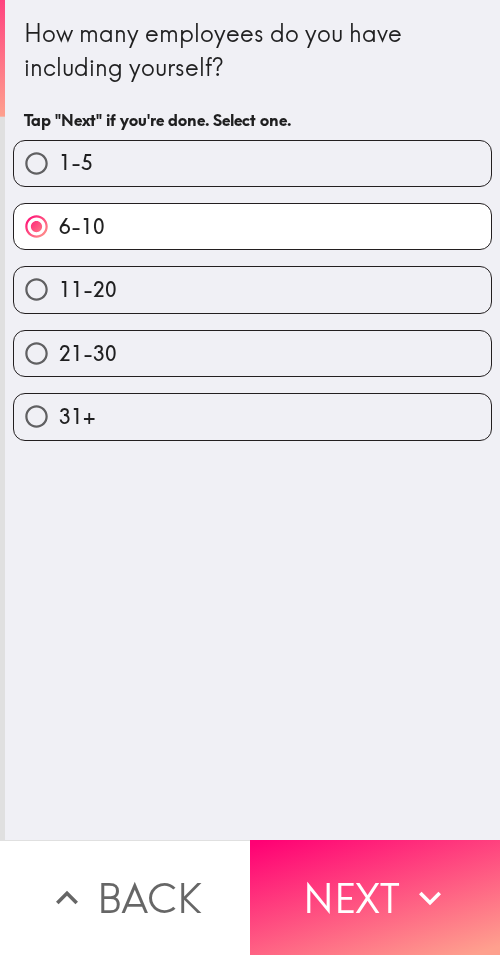 click on "1-5" at bounding box center (244, 155) 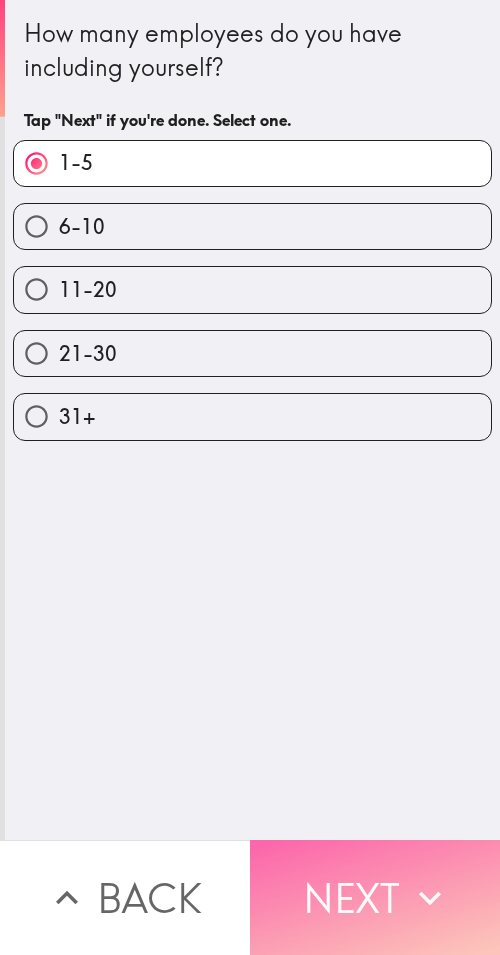 click on "Next" at bounding box center (375, 897) 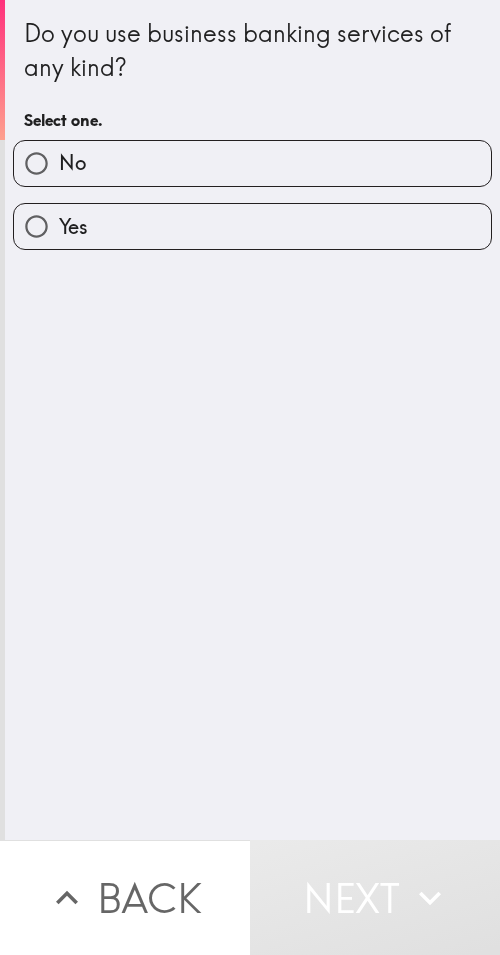 click on "No" at bounding box center (252, 163) 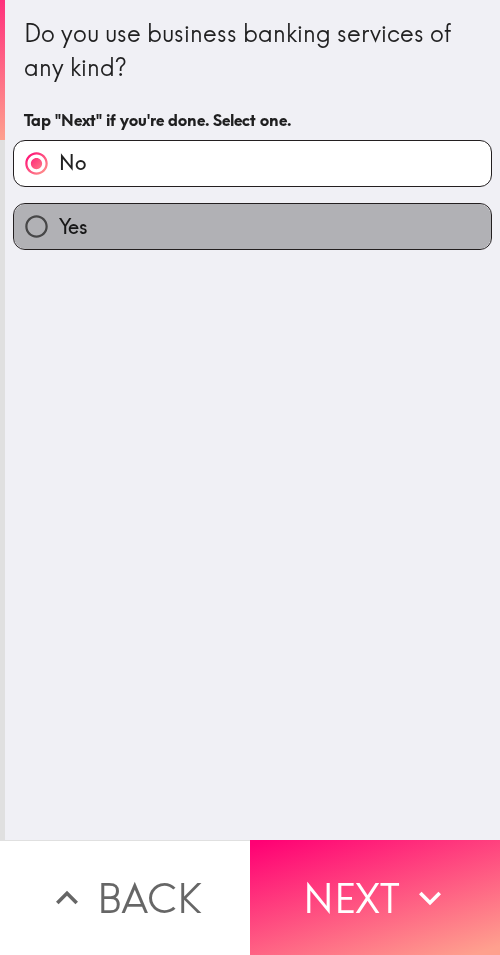 click on "Yes" at bounding box center (252, 226) 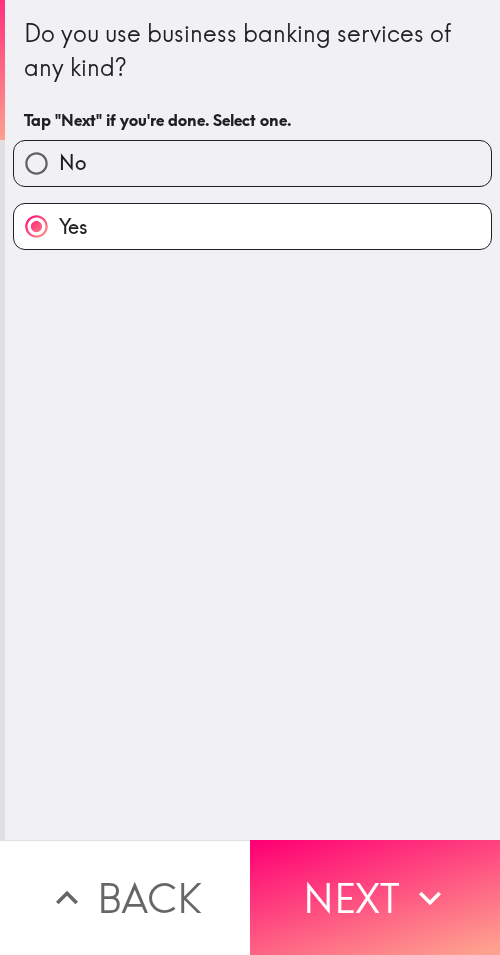 click on "Next" at bounding box center (375, 897) 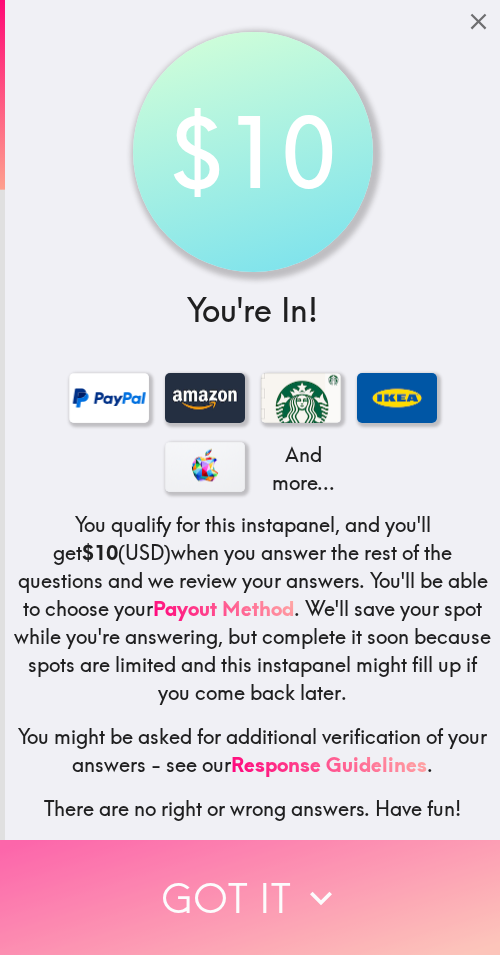 drag, startPoint x: 323, startPoint y: 879, endPoint x: 499, endPoint y: 891, distance: 176.40862 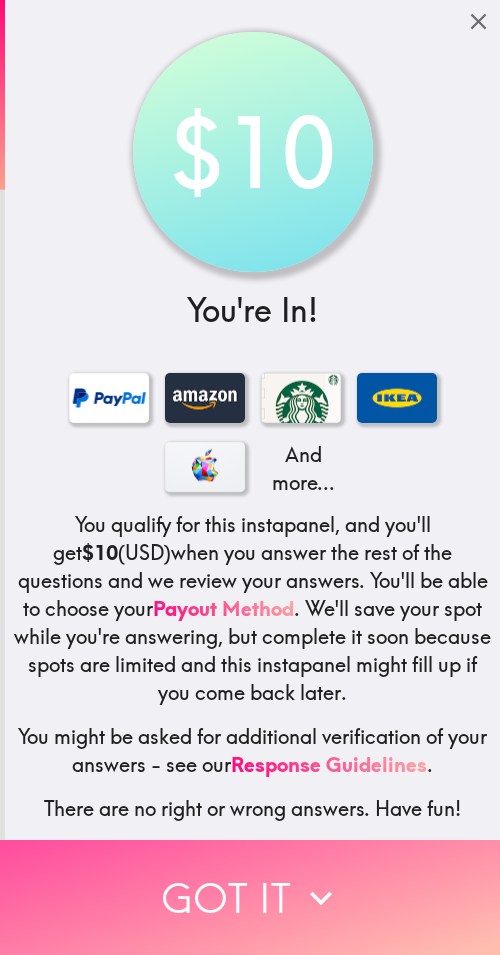 click 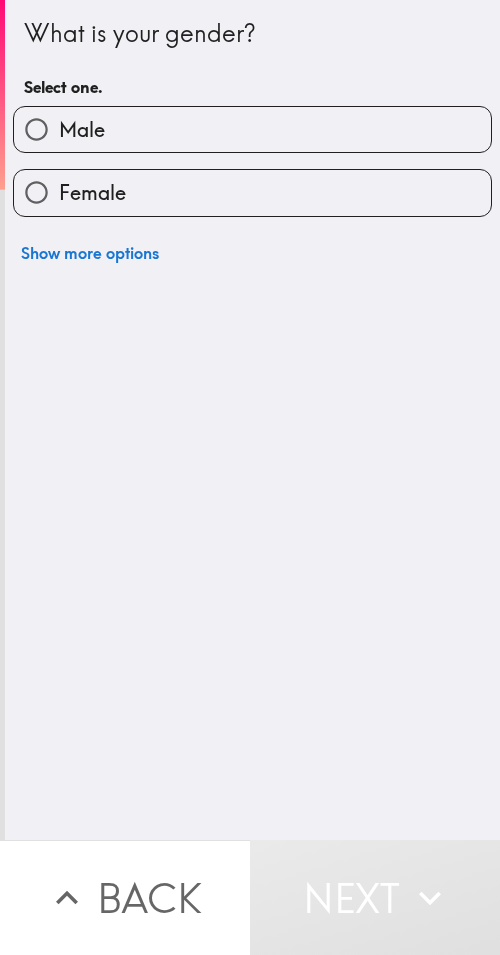 drag, startPoint x: 256, startPoint y: 204, endPoint x: 280, endPoint y: 200, distance: 24.33105 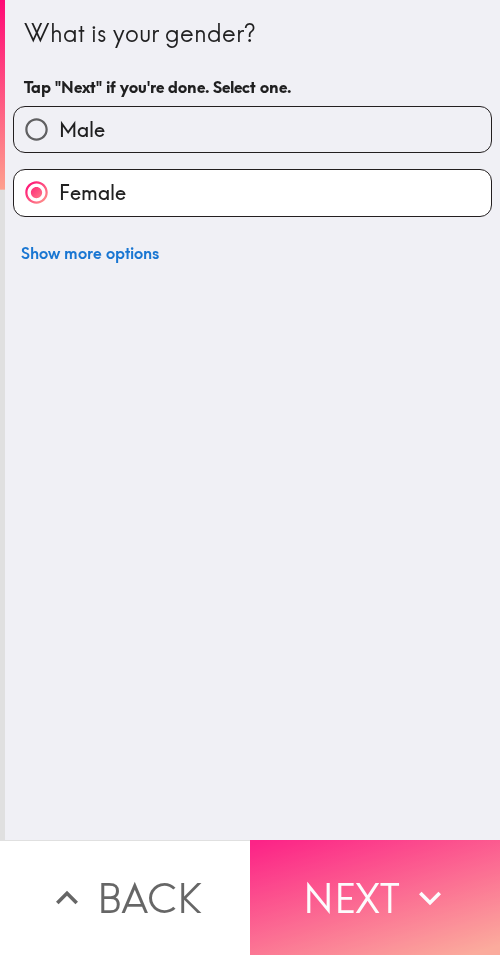 click on "Next" at bounding box center [375, 897] 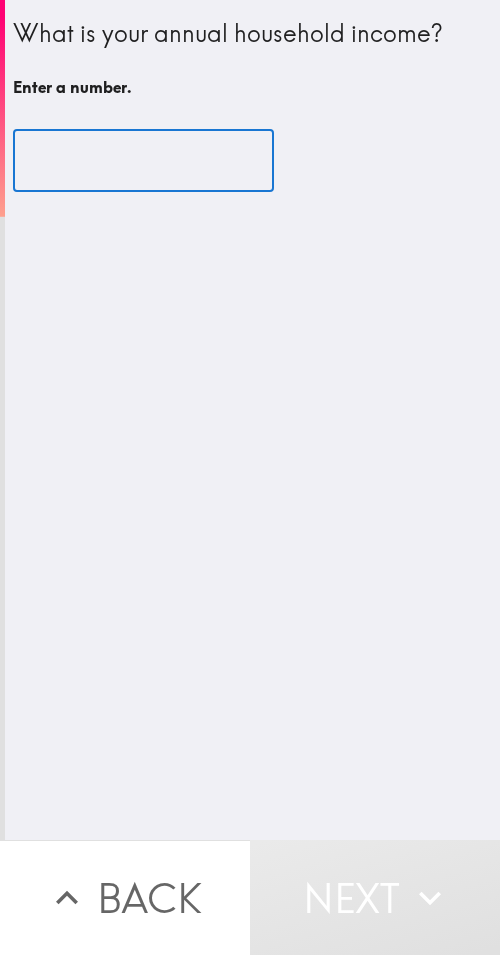 click at bounding box center (143, 161) 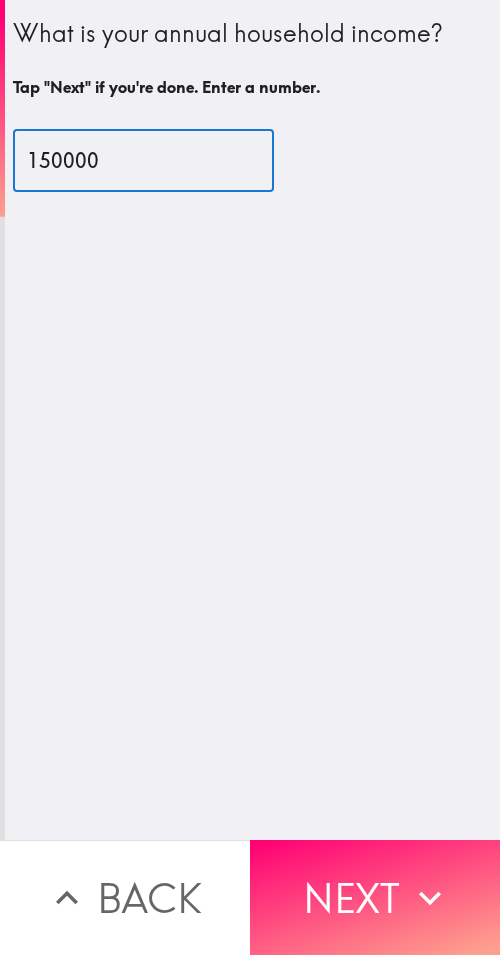 type on "150000" 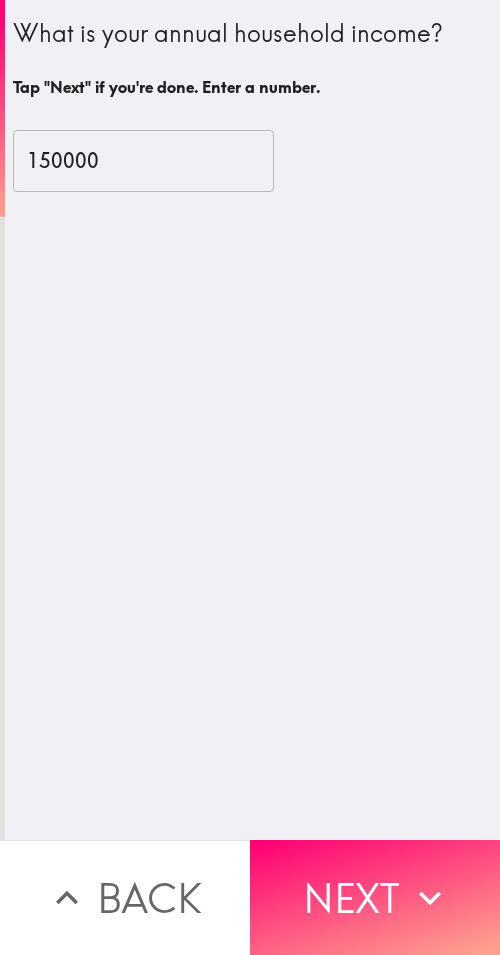 drag, startPoint x: 352, startPoint y: 896, endPoint x: 495, endPoint y: 891, distance: 143.08739 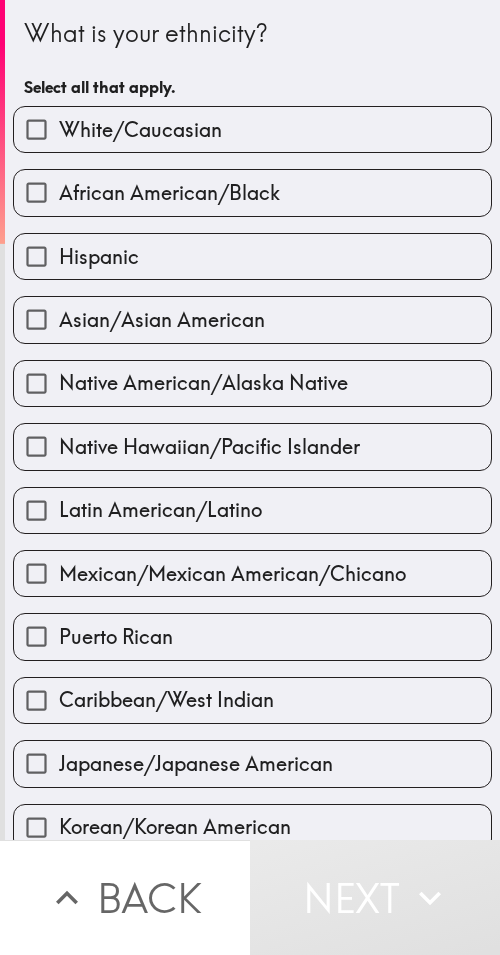 drag, startPoint x: 214, startPoint y: 142, endPoint x: 463, endPoint y: 185, distance: 252.68558 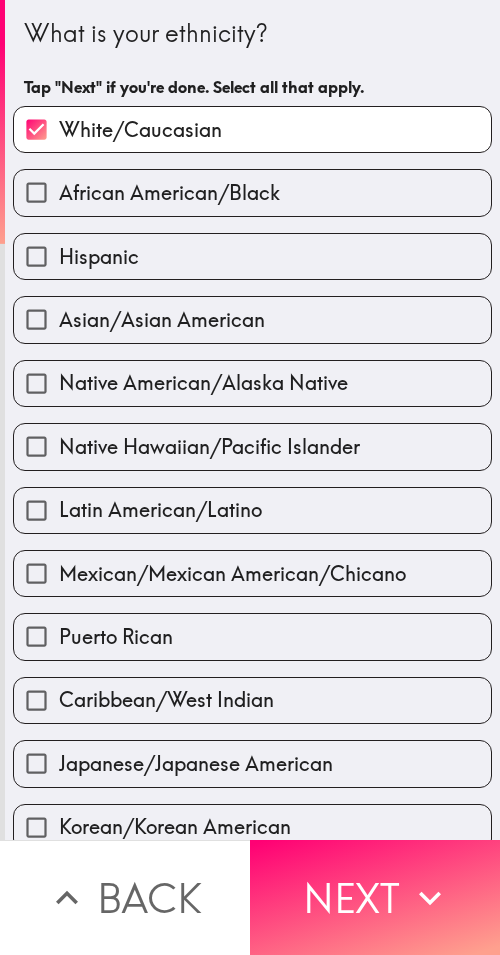 drag, startPoint x: 389, startPoint y: 884, endPoint x: 496, endPoint y: 902, distance: 108.503456 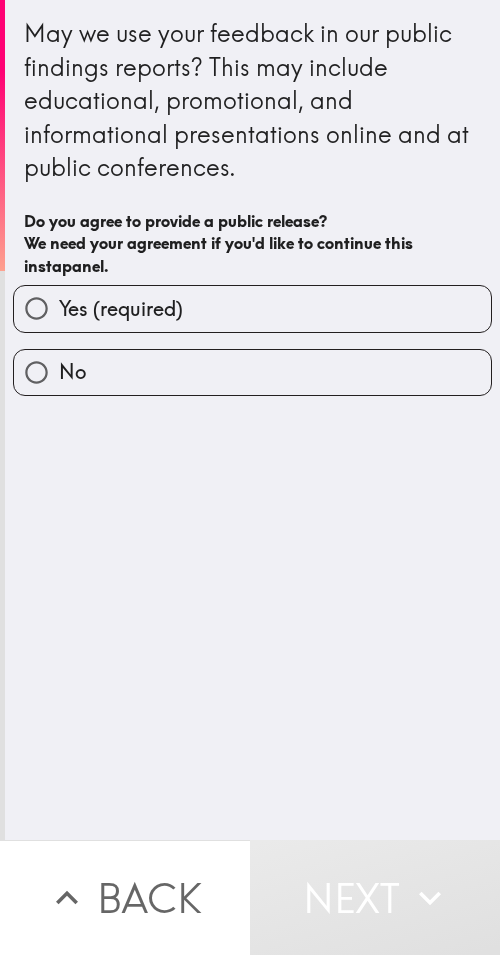 click on "Yes (required)" at bounding box center (121, 309) 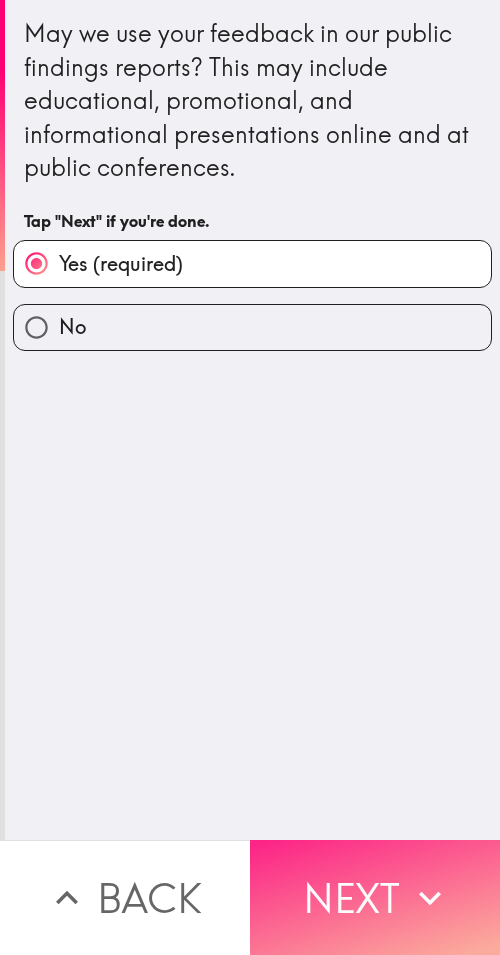 click on "Next" at bounding box center [375, 897] 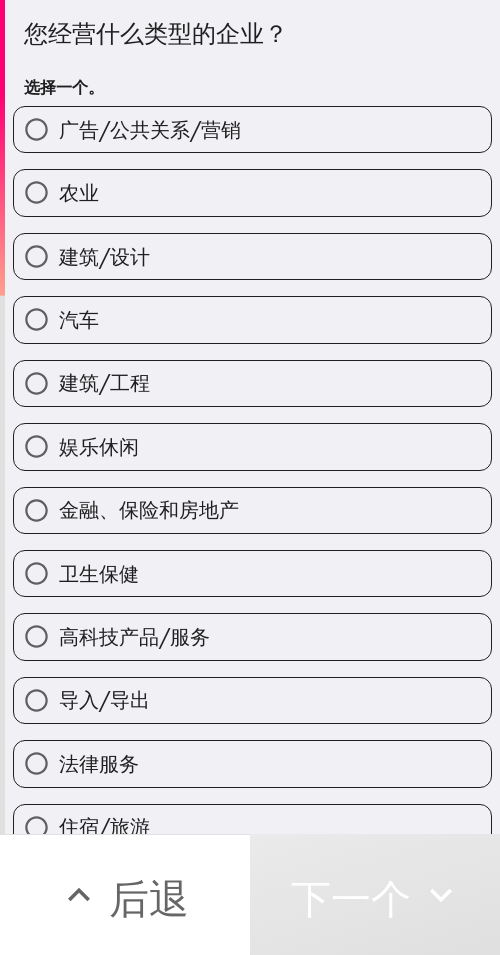 click on "广告/公共关系/营销" at bounding box center (244, 121) 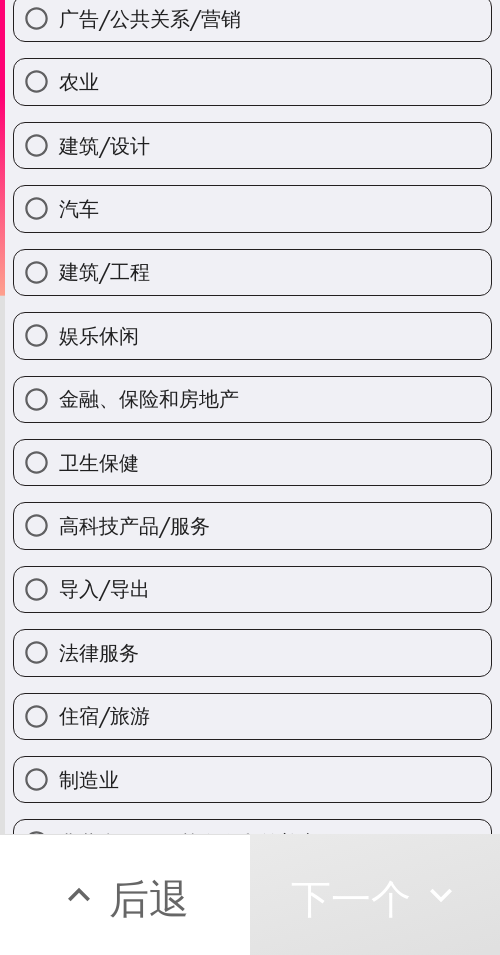 scroll, scrollTop: 539, scrollLeft: 0, axis: vertical 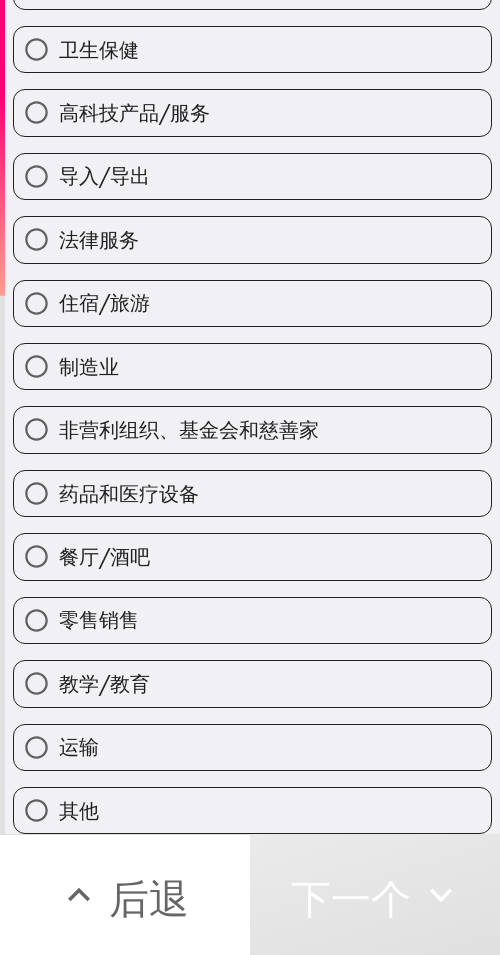 click on "零售销售" at bounding box center (252, 620) 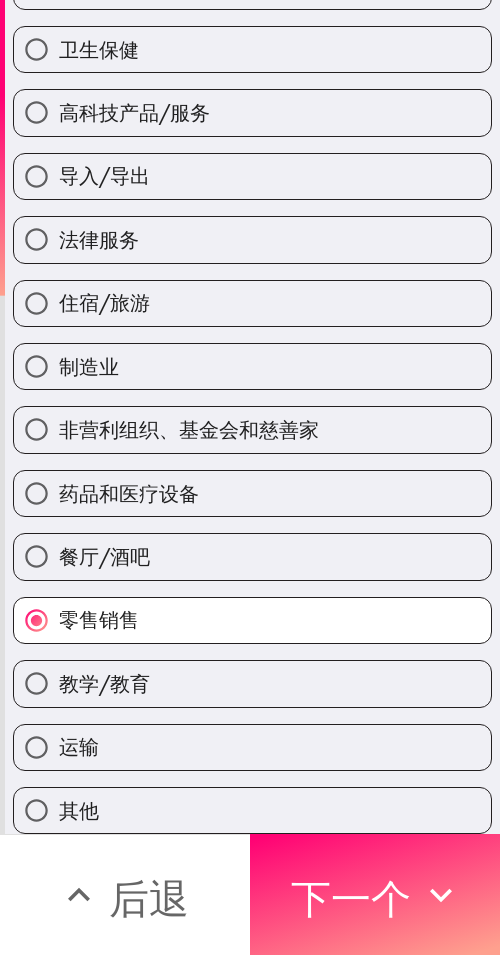 drag, startPoint x: 372, startPoint y: 871, endPoint x: 495, endPoint y: 889, distance: 124.3101 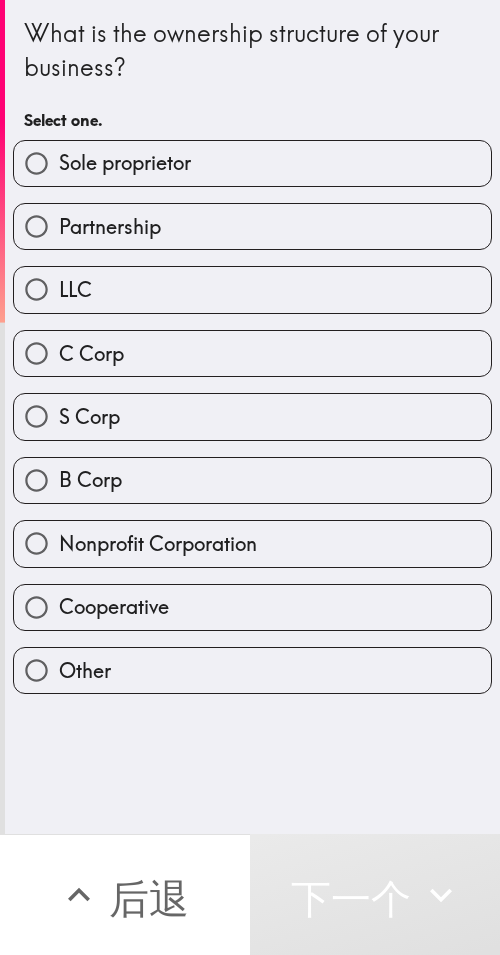 scroll, scrollTop: 0, scrollLeft: 0, axis: both 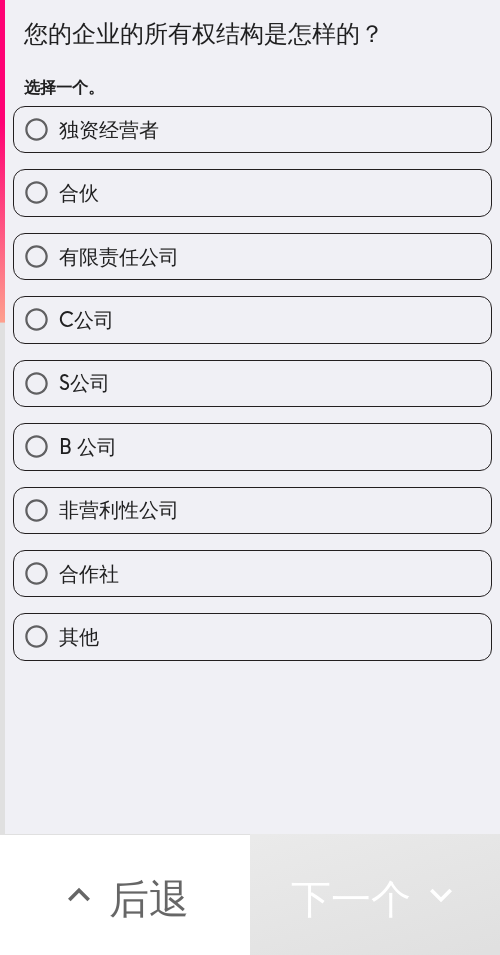 click on "独资经营者" at bounding box center (252, 129) 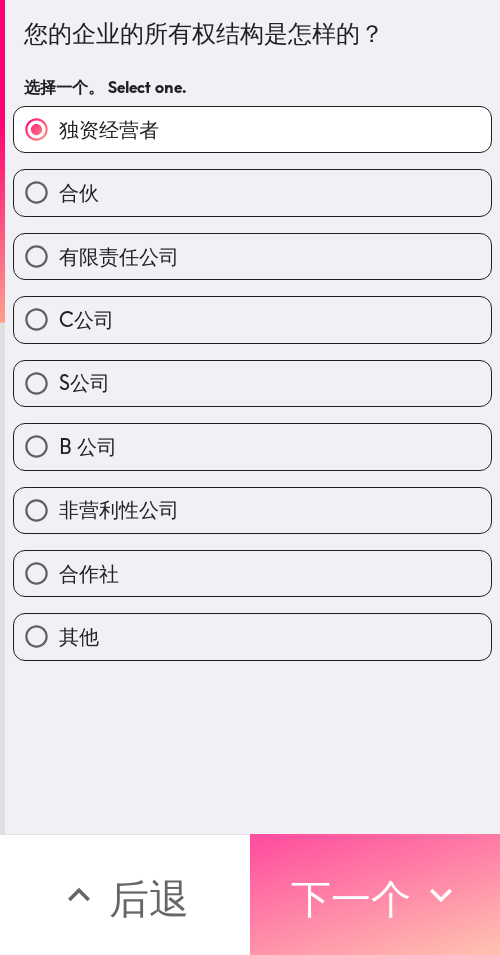 drag, startPoint x: 371, startPoint y: 857, endPoint x: 499, endPoint y: 871, distance: 128.76335 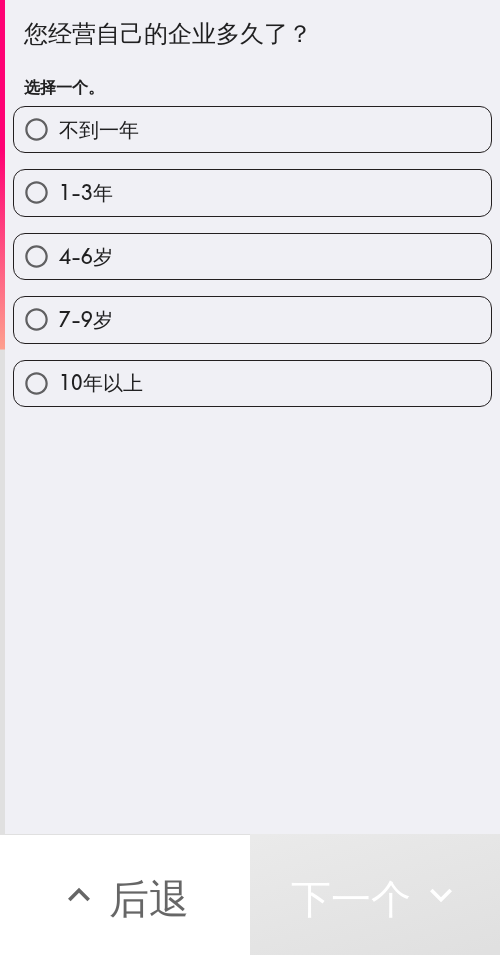 drag, startPoint x: 303, startPoint y: 247, endPoint x: 496, endPoint y: 267, distance: 194.03351 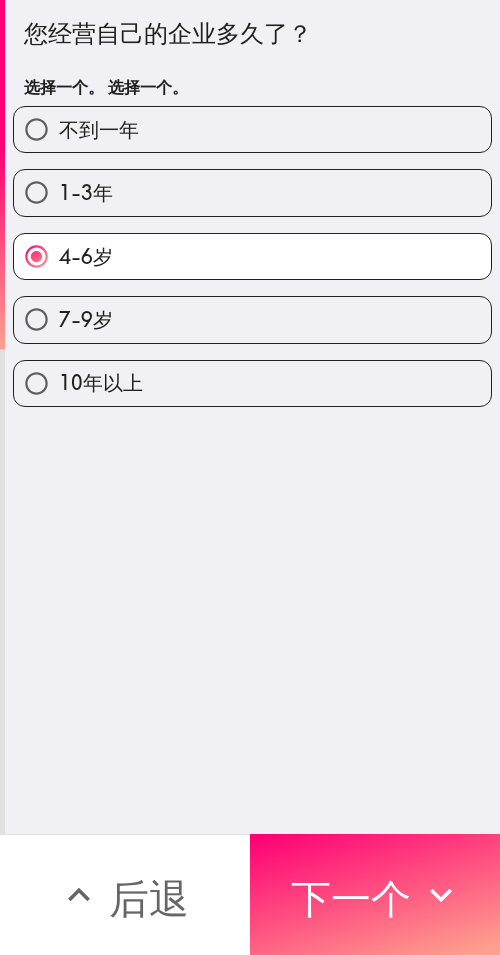 drag, startPoint x: 365, startPoint y: 326, endPoint x: 495, endPoint y: 332, distance: 130.13838 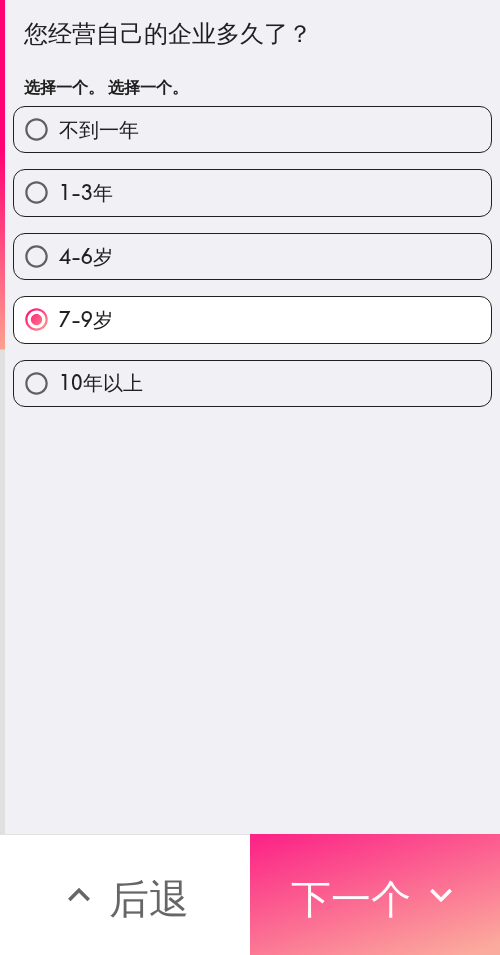 click on "下一个" at bounding box center [351, 895] 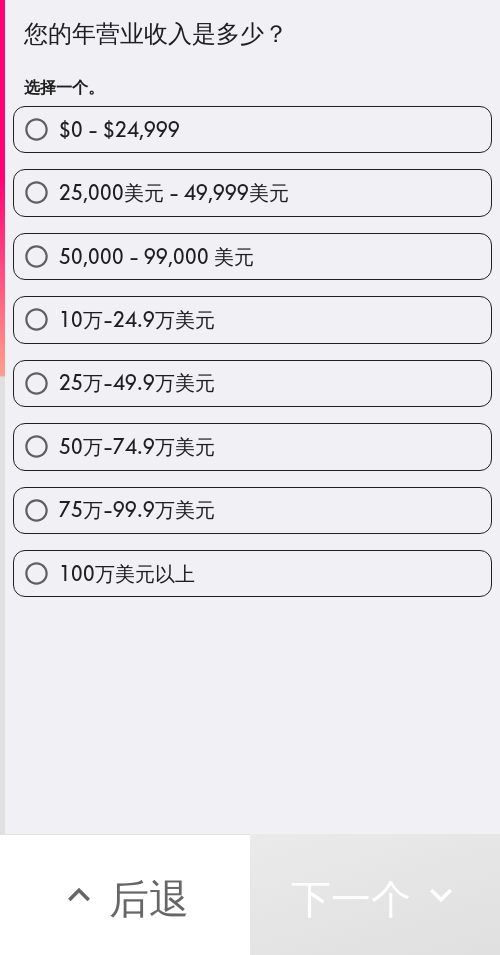 drag, startPoint x: 312, startPoint y: 330, endPoint x: 496, endPoint y: 340, distance: 184.27155 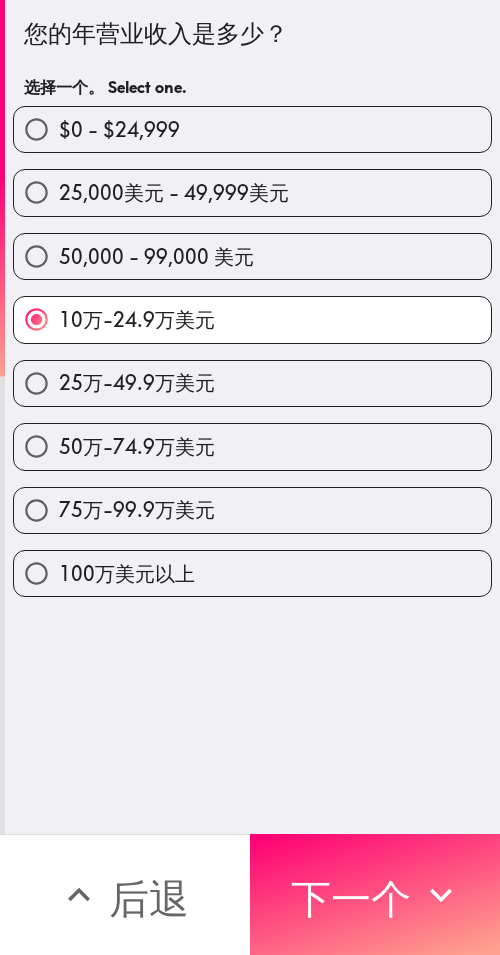 drag, startPoint x: 471, startPoint y: 837, endPoint x: 488, endPoint y: 838, distance: 17.029387 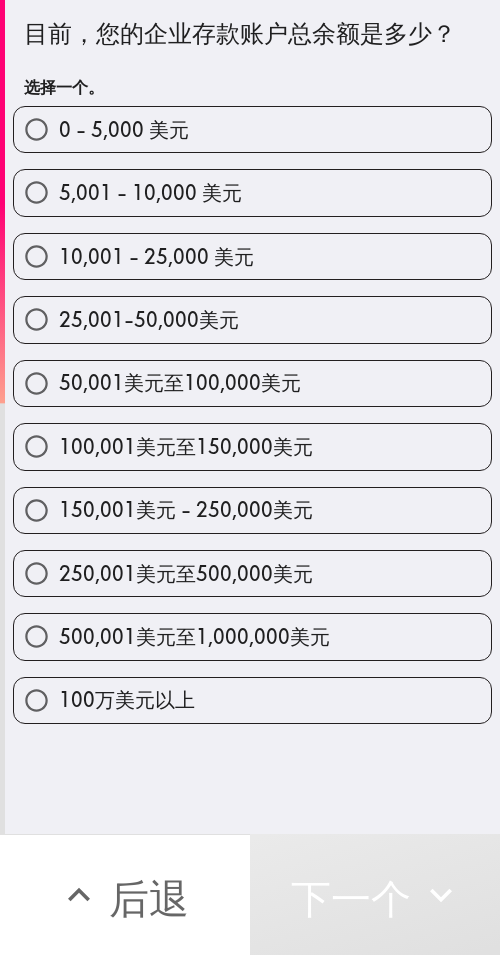 drag, startPoint x: 192, startPoint y: 391, endPoint x: 497, endPoint y: 398, distance: 305.08032 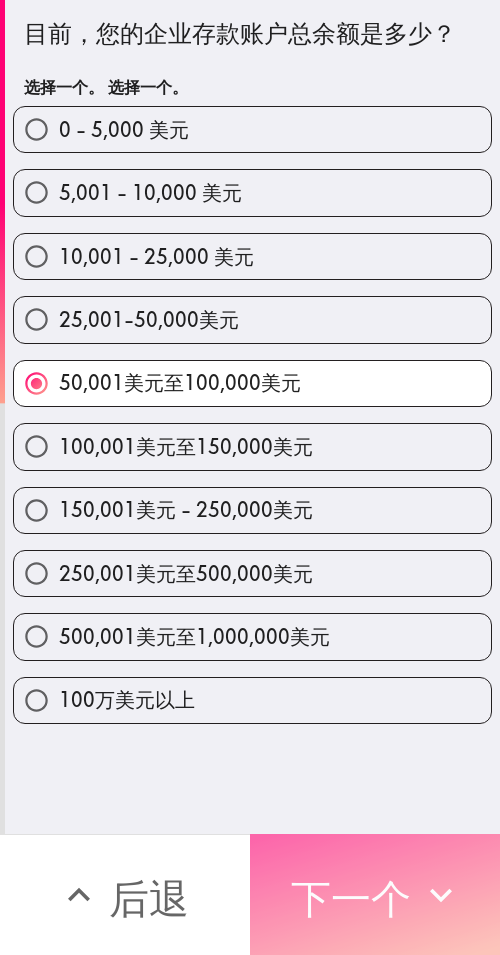 click on "下一个" at bounding box center [375, 894] 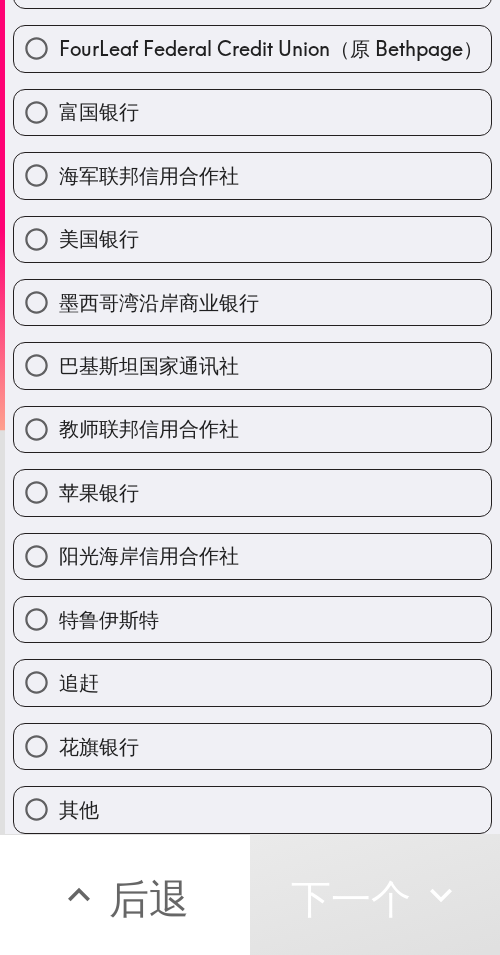 scroll, scrollTop: 296, scrollLeft: 0, axis: vertical 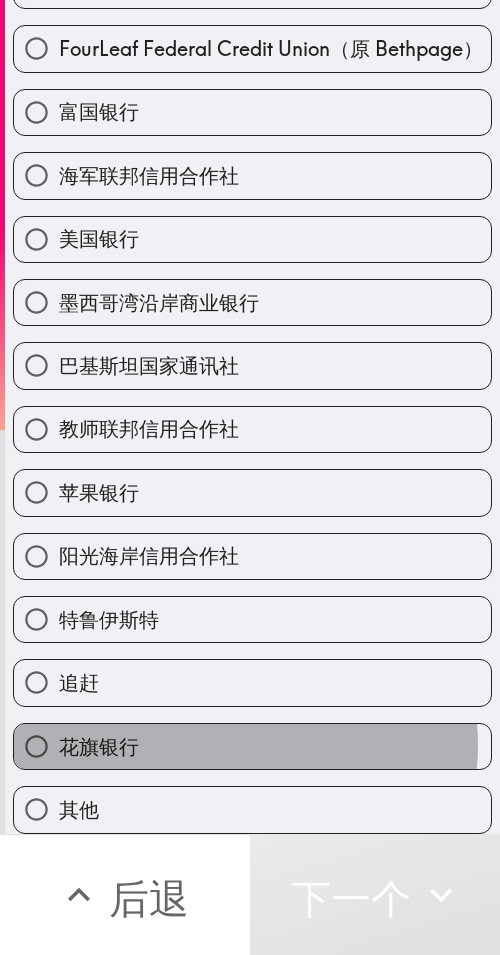 drag, startPoint x: 235, startPoint y: 730, endPoint x: 290, endPoint y: 734, distance: 55.145264 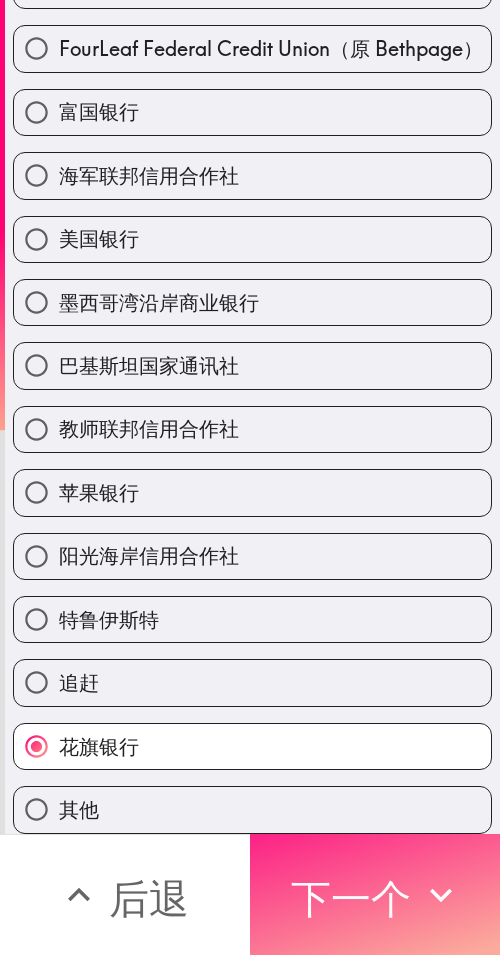 click on "下一个" at bounding box center (351, 898) 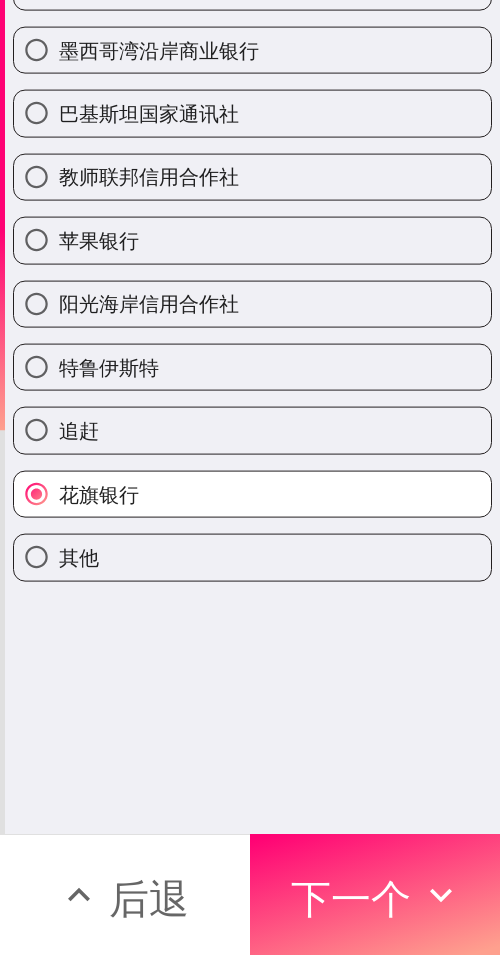 scroll, scrollTop: 0, scrollLeft: 0, axis: both 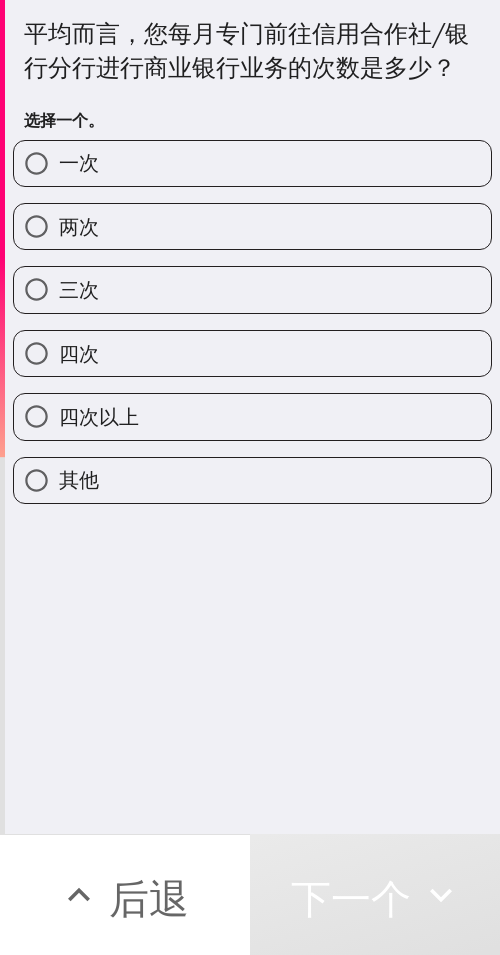 click on "三次" at bounding box center [252, 289] 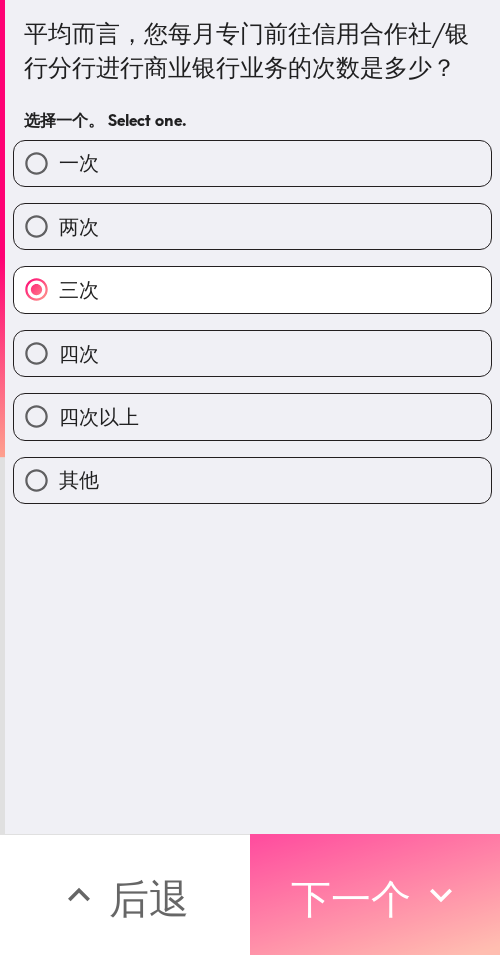 drag, startPoint x: 412, startPoint y: 854, endPoint x: 498, endPoint y: 871, distance: 87.66413 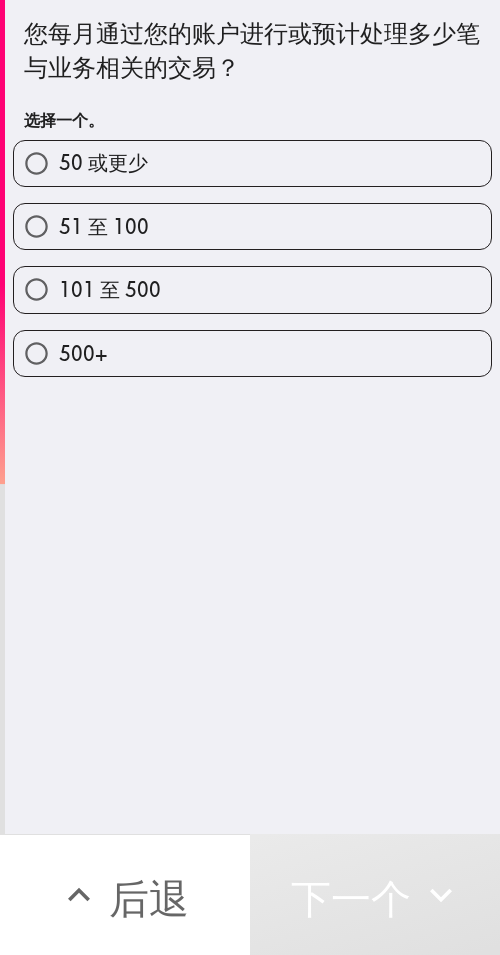 click on "51 至 100" at bounding box center [244, 218] 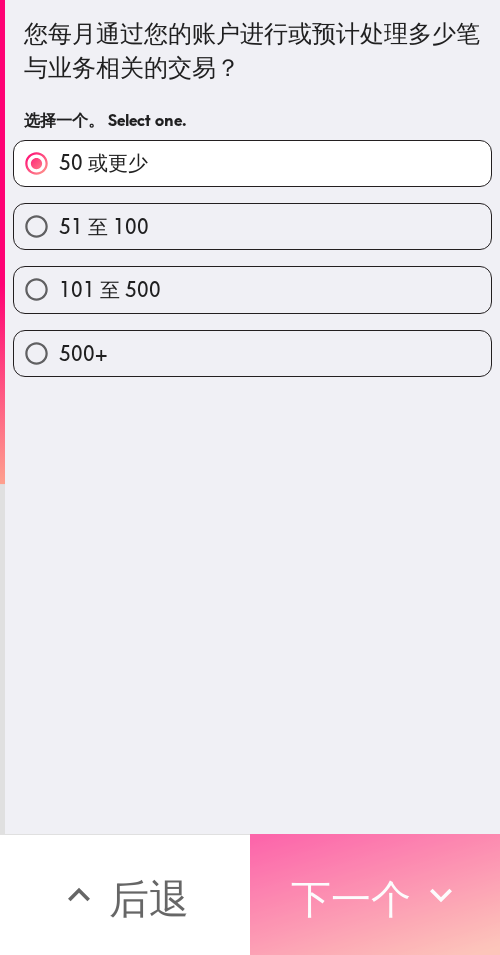 drag, startPoint x: 385, startPoint y: 878, endPoint x: 498, endPoint y: 895, distance: 114.27161 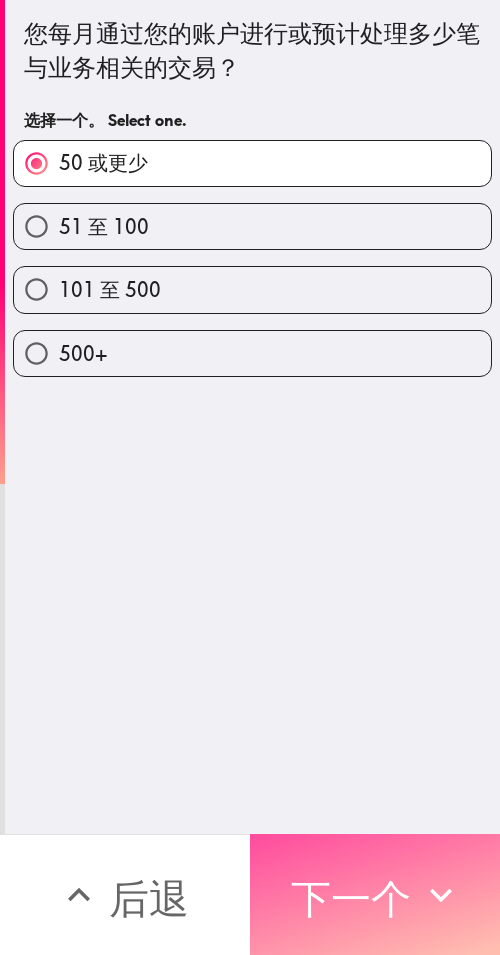 click on "下一个" at bounding box center [351, 898] 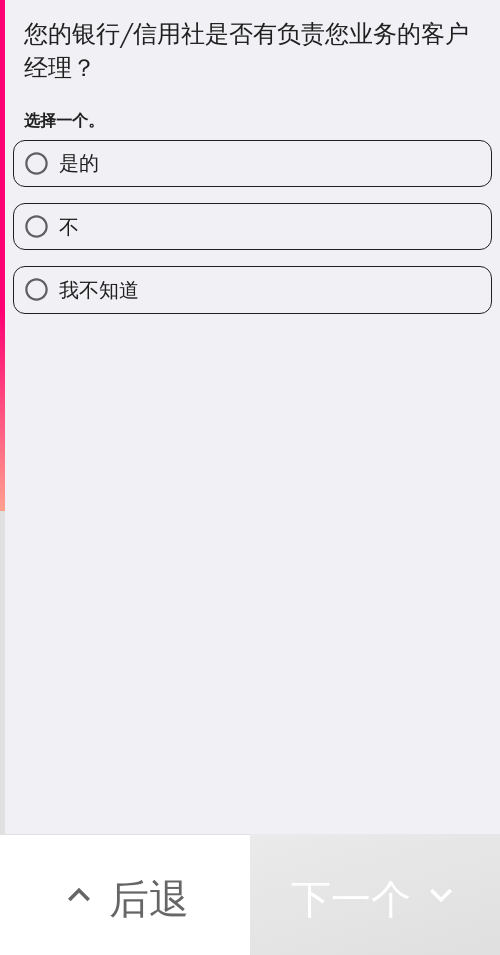 click on "是的" at bounding box center (252, 163) 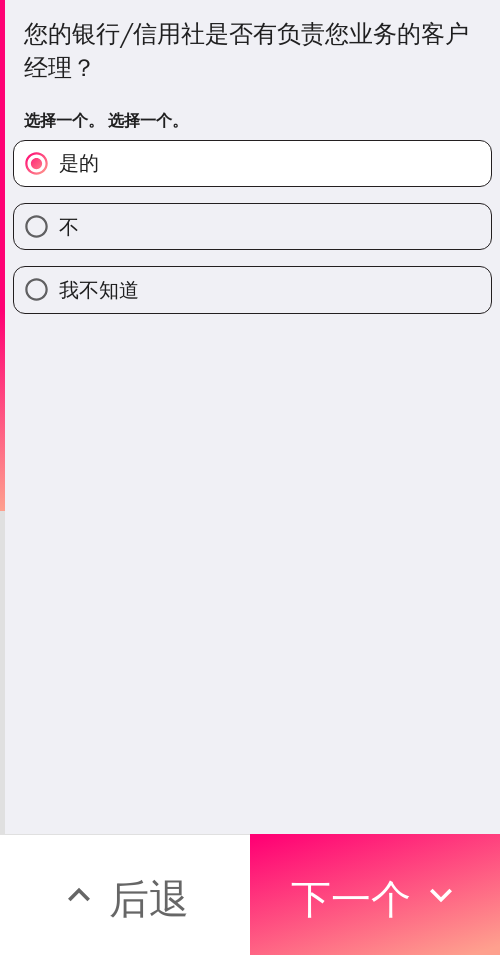 click on "不" at bounding box center [252, 226] 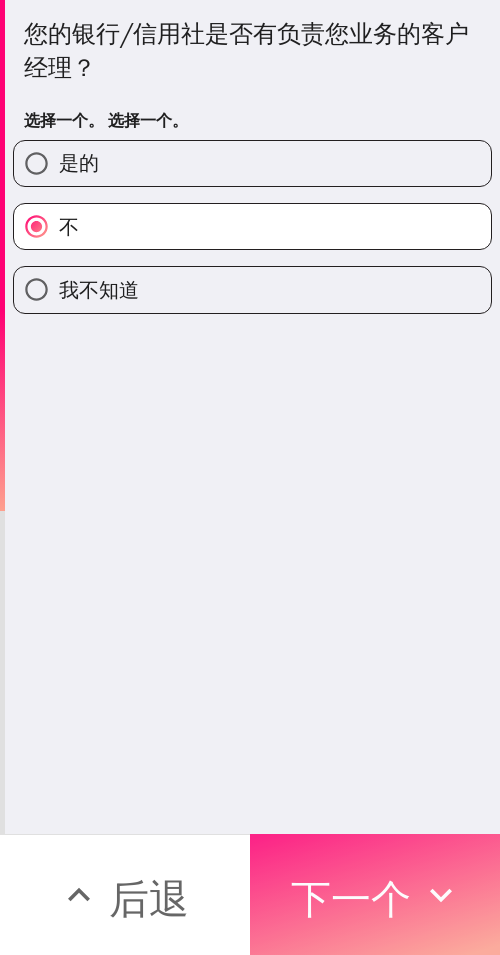 click on "下一个" at bounding box center (375, 894) 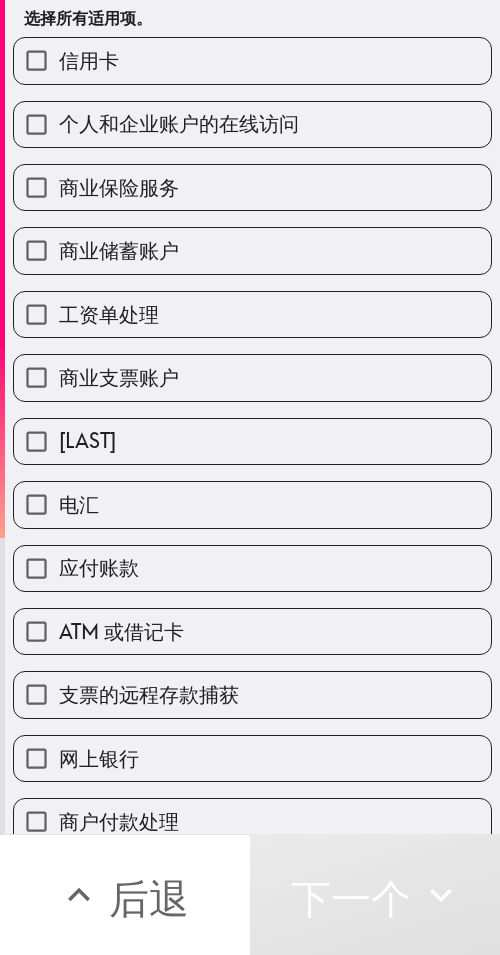 scroll, scrollTop: 200, scrollLeft: 0, axis: vertical 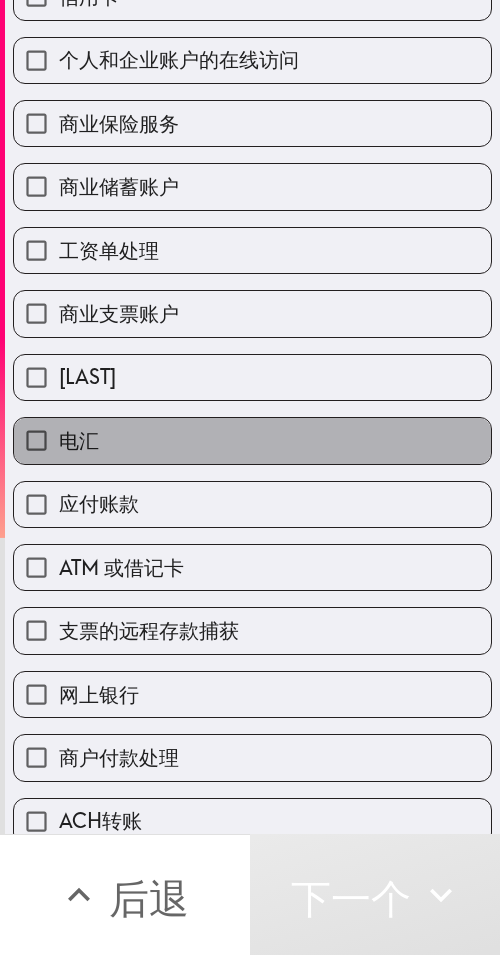 drag, startPoint x: 250, startPoint y: 443, endPoint x: 251, endPoint y: 499, distance: 56.008926 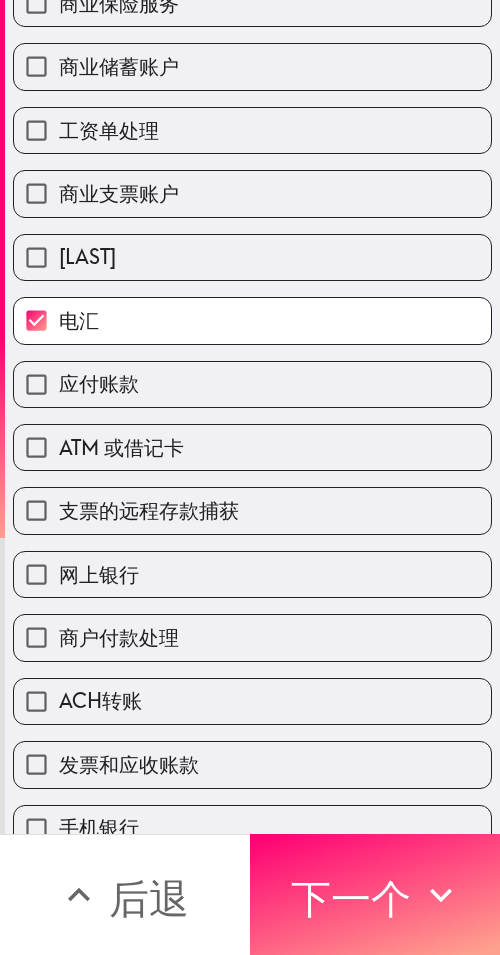 scroll, scrollTop: 353, scrollLeft: 0, axis: vertical 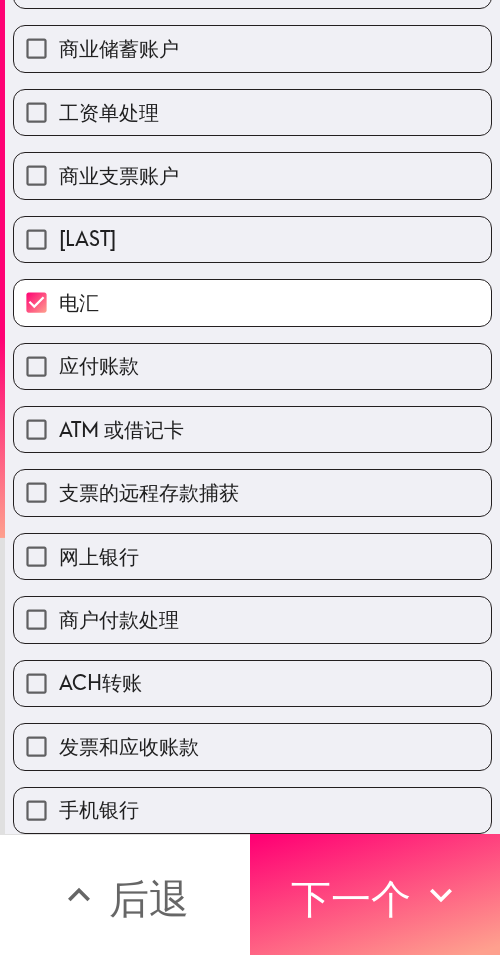 click on "网上银行" at bounding box center [252, 556] 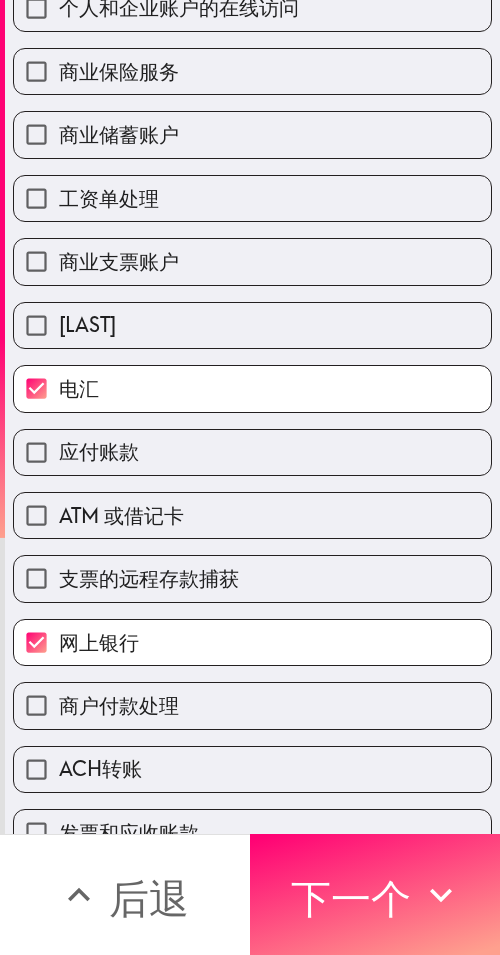 scroll, scrollTop: 0, scrollLeft: 0, axis: both 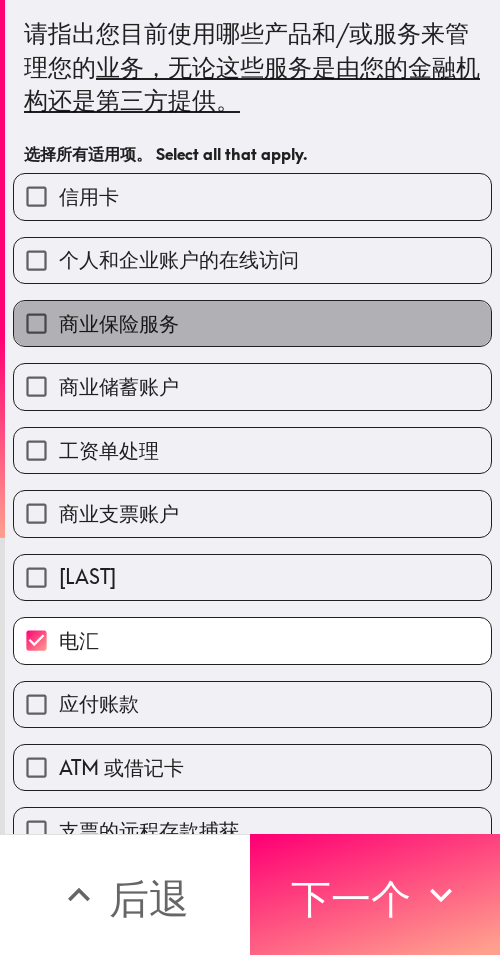 click on "商业保险服务" at bounding box center (252, 323) 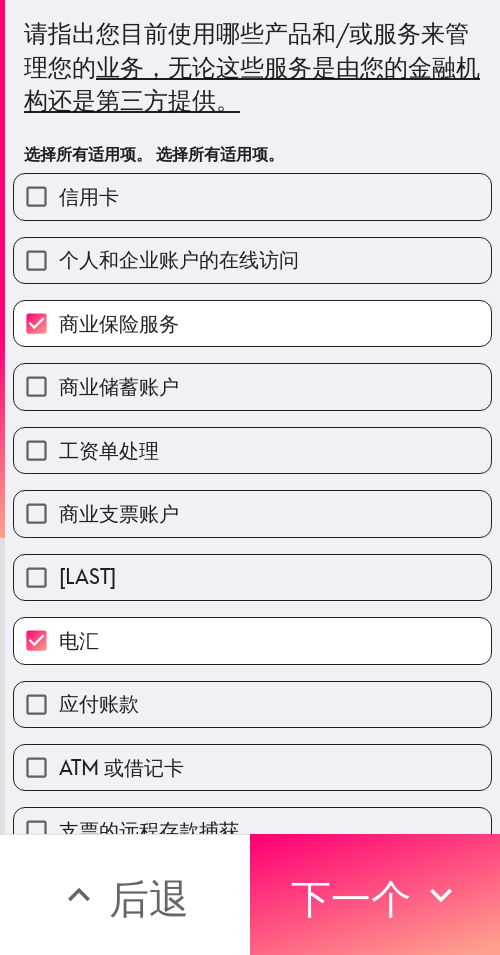 click on "商业储蓄账户" at bounding box center [252, 386] 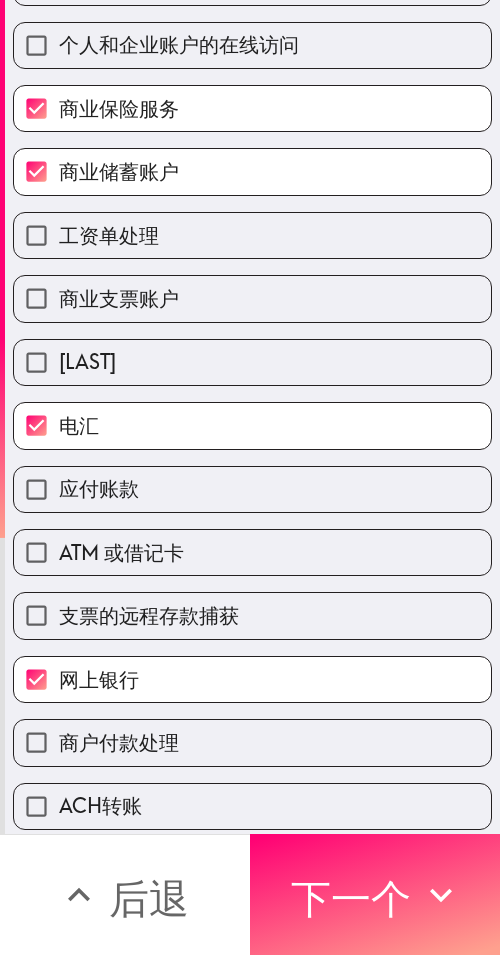 scroll, scrollTop: 353, scrollLeft: 0, axis: vertical 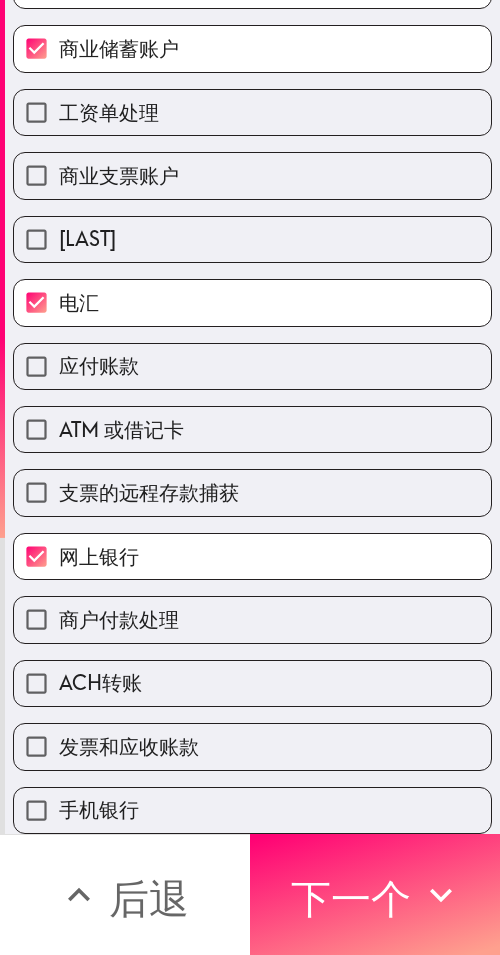 drag, startPoint x: 175, startPoint y: 796, endPoint x: 208, endPoint y: 797, distance: 33.01515 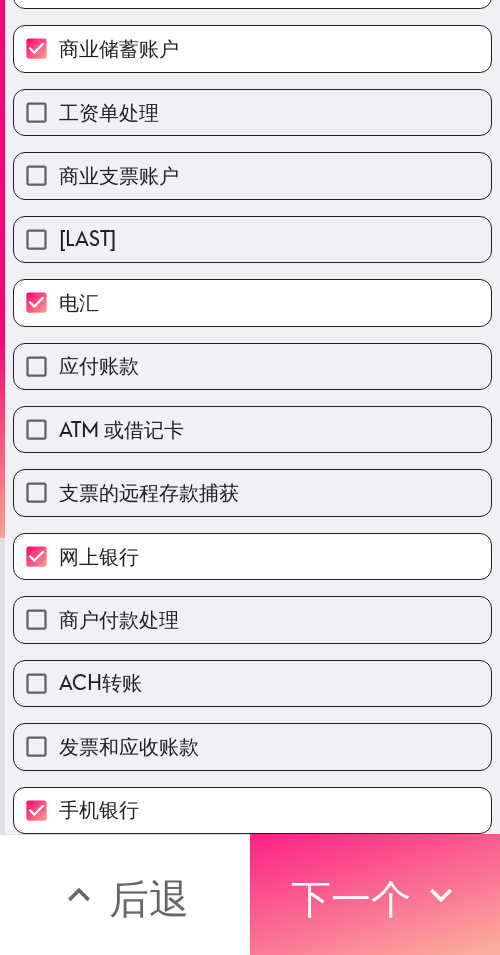 click on "下一个" at bounding box center [351, 898] 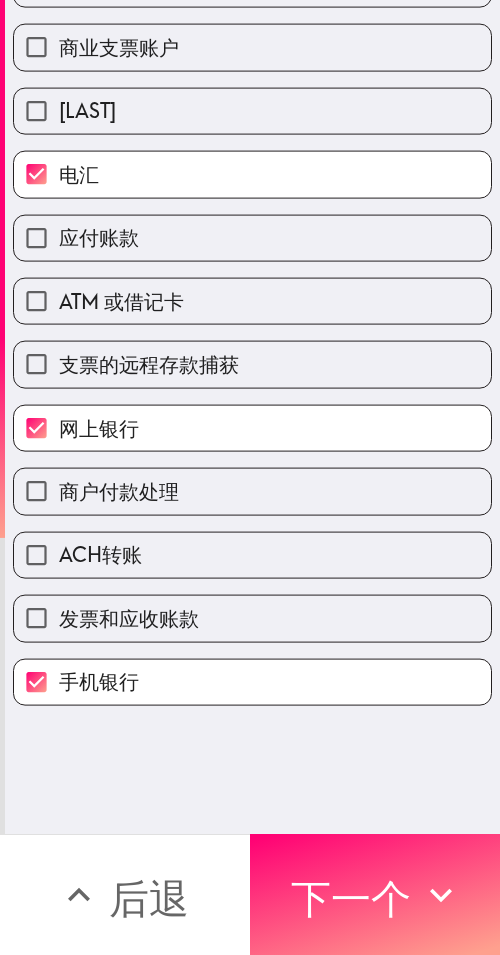 scroll, scrollTop: 0, scrollLeft: 0, axis: both 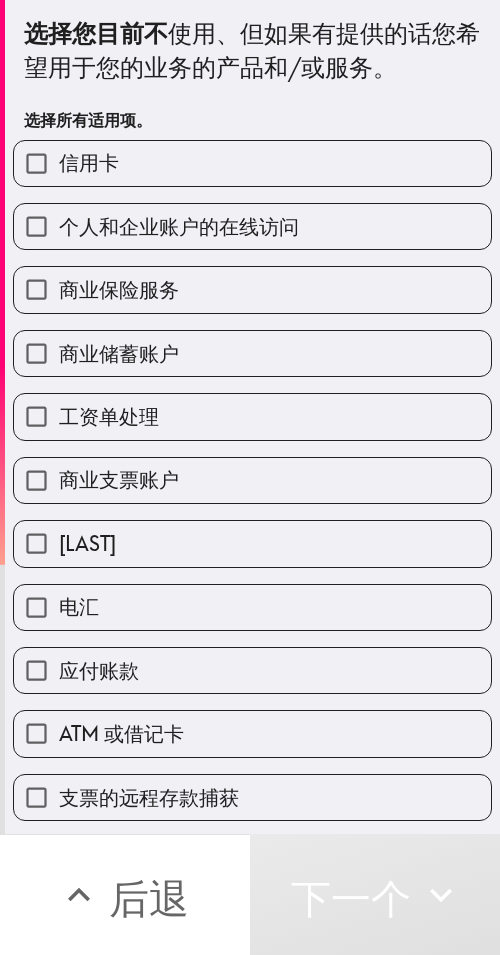 click on "信用卡" at bounding box center [252, 163] 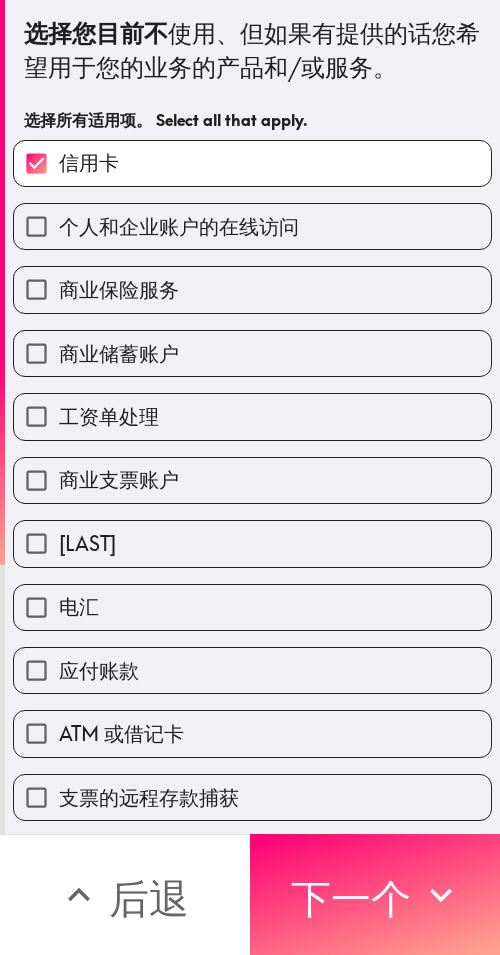 click on "工资单处理" at bounding box center (252, 416) 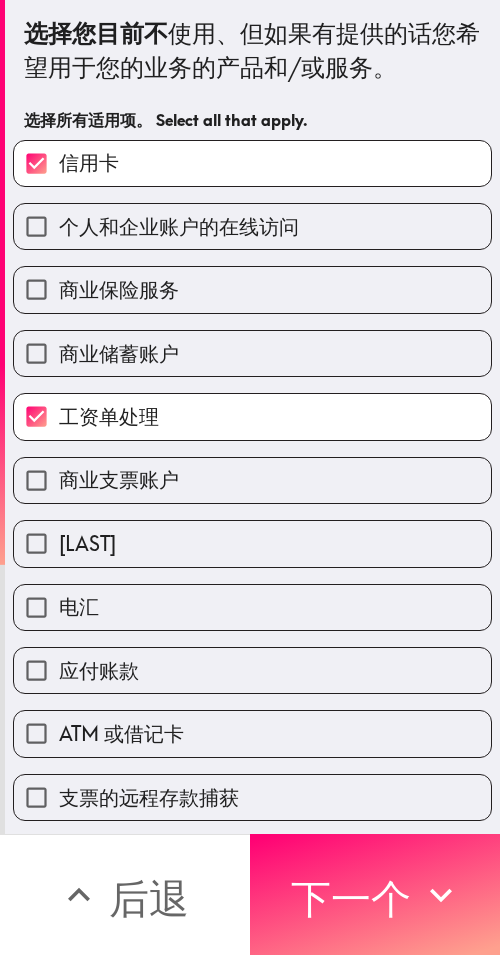 click on "商业支票账户" at bounding box center (252, 480) 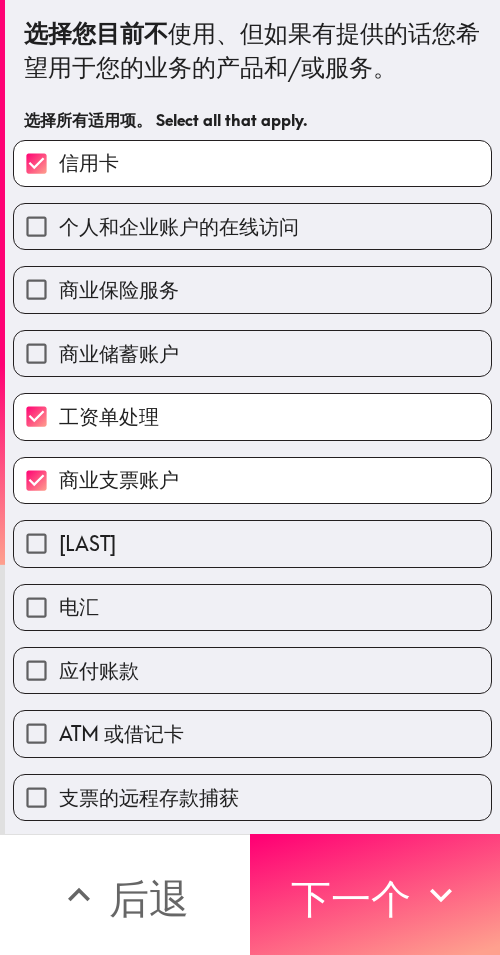click on "泽勒" at bounding box center (252, 543) 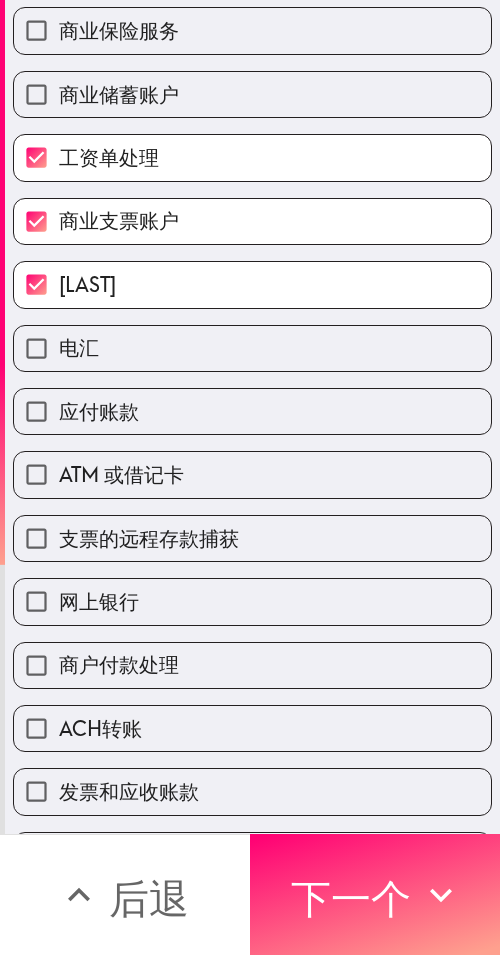 scroll, scrollTop: 393, scrollLeft: 0, axis: vertical 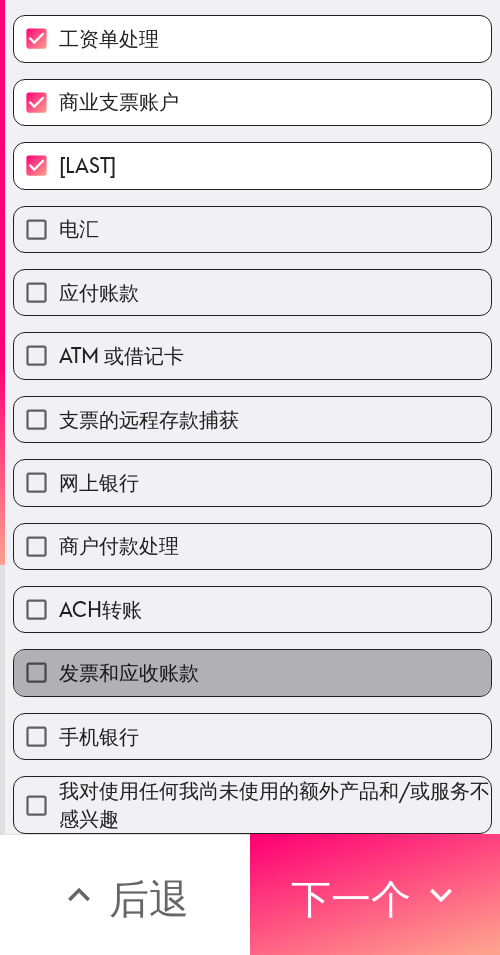 click on "发票和应收账款" at bounding box center [252, 672] 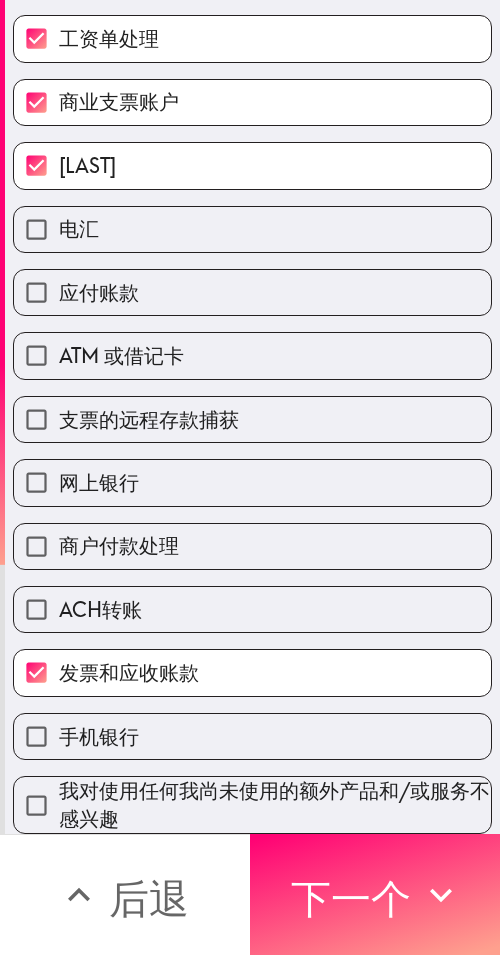 drag, startPoint x: 294, startPoint y: 593, endPoint x: 369, endPoint y: 653, distance: 96.04687 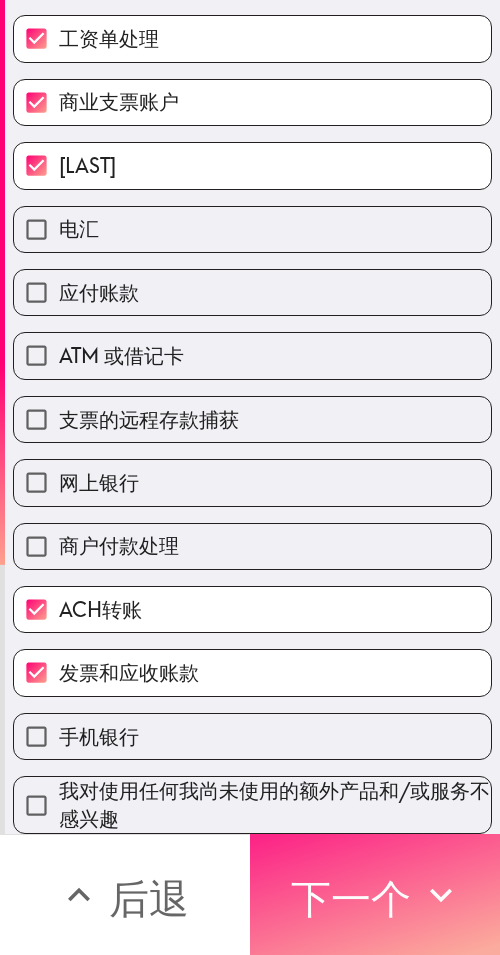 drag, startPoint x: 407, startPoint y: 905, endPoint x: 464, endPoint y: 863, distance: 70.80254 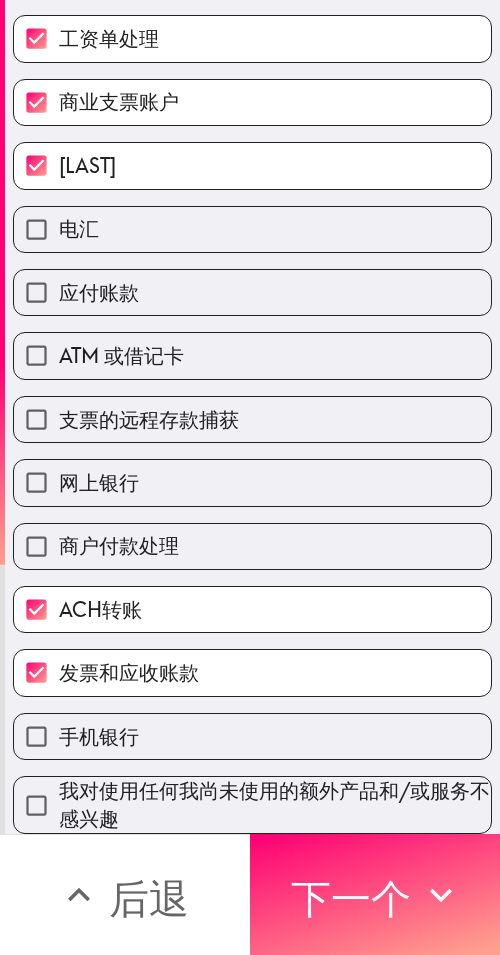 scroll, scrollTop: 69, scrollLeft: 0, axis: vertical 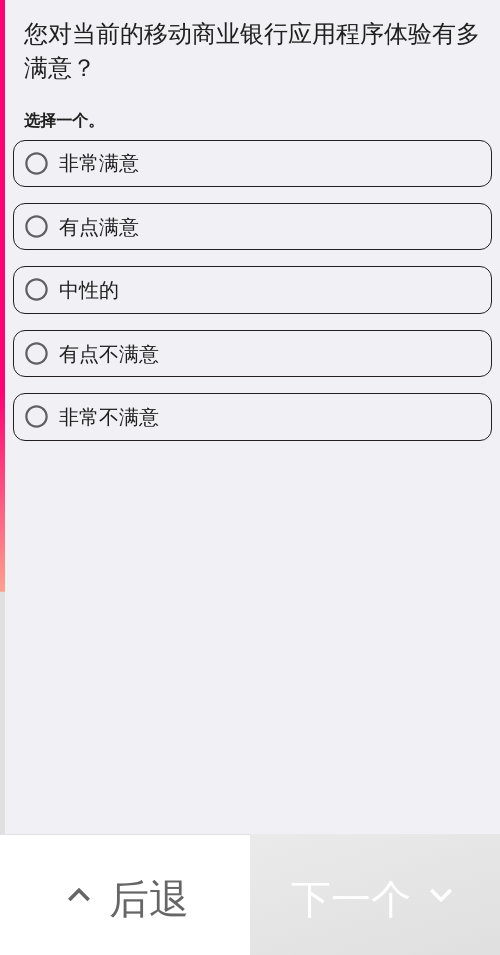 drag, startPoint x: 305, startPoint y: 183, endPoint x: 498, endPoint y: 187, distance: 193.04144 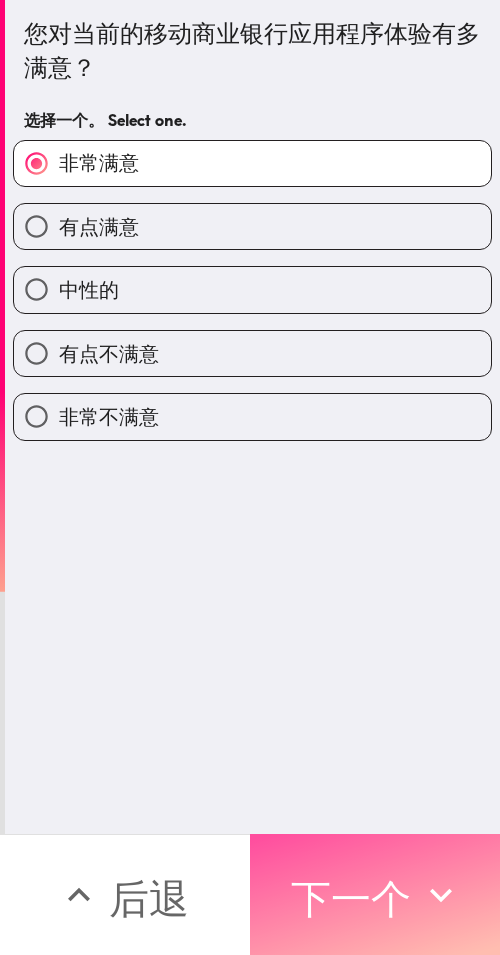 drag, startPoint x: 359, startPoint y: 871, endPoint x: 498, endPoint y: 896, distance: 141.2303 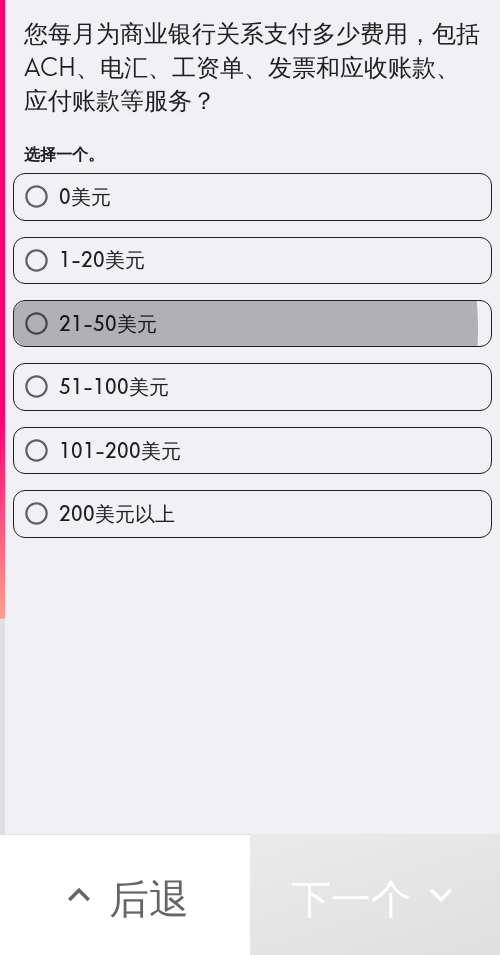 drag, startPoint x: 139, startPoint y: 329, endPoint x: 492, endPoint y: 341, distance: 353.20392 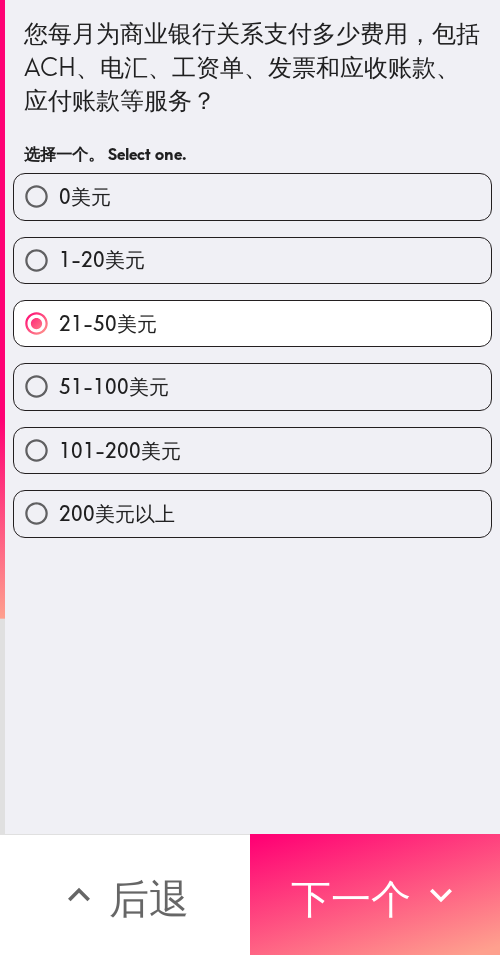drag, startPoint x: 389, startPoint y: 837, endPoint x: 497, endPoint y: 842, distance: 108.11568 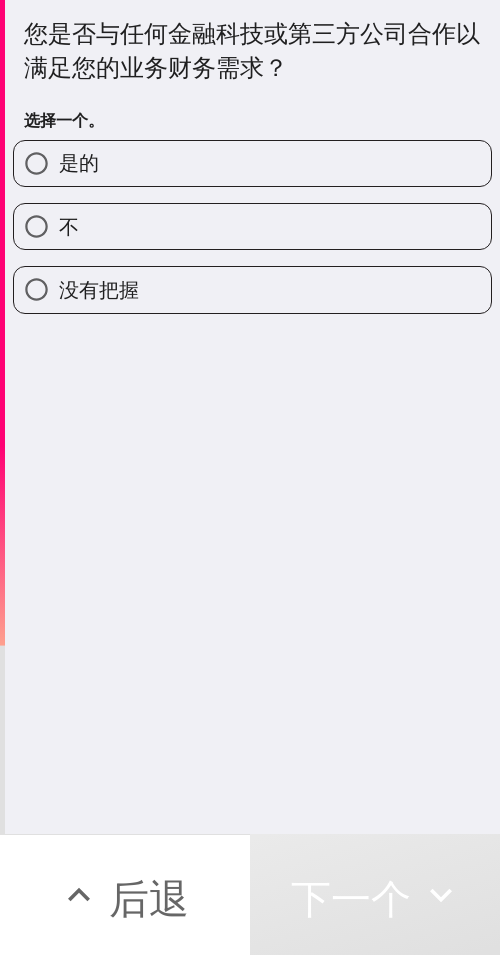 drag, startPoint x: 345, startPoint y: 169, endPoint x: 497, endPoint y: 173, distance: 152.05263 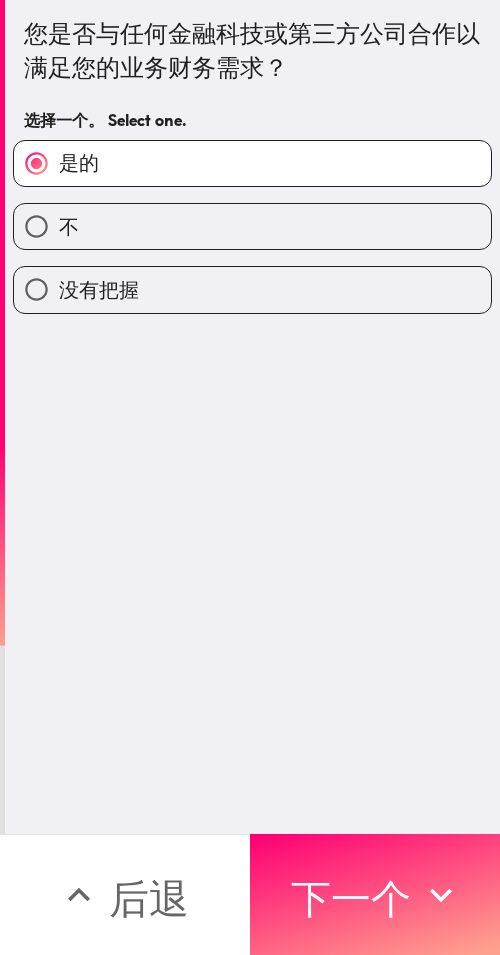 drag, startPoint x: 392, startPoint y: 858, endPoint x: 494, endPoint y: 884, distance: 105.26158 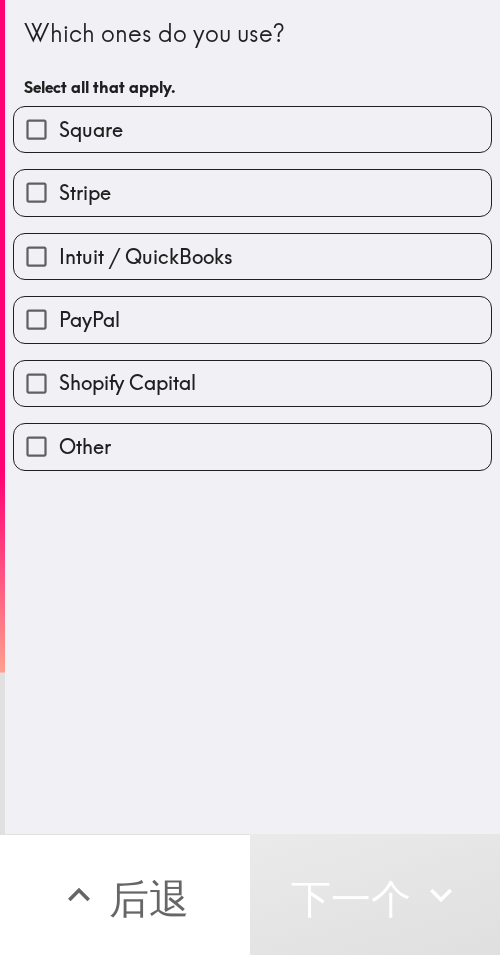 drag, startPoint x: 253, startPoint y: 338, endPoint x: 274, endPoint y: 276, distance: 65.459915 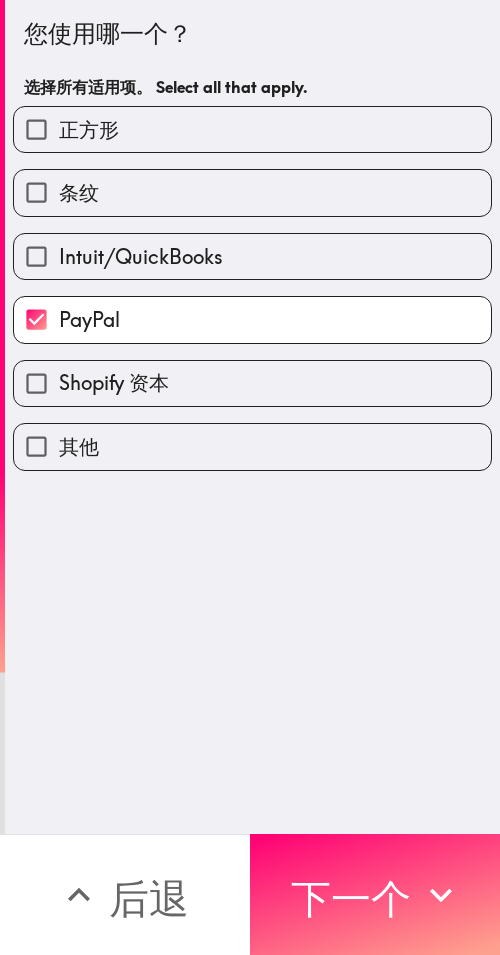 click on "Intuit/QuickBooks" at bounding box center (252, 256) 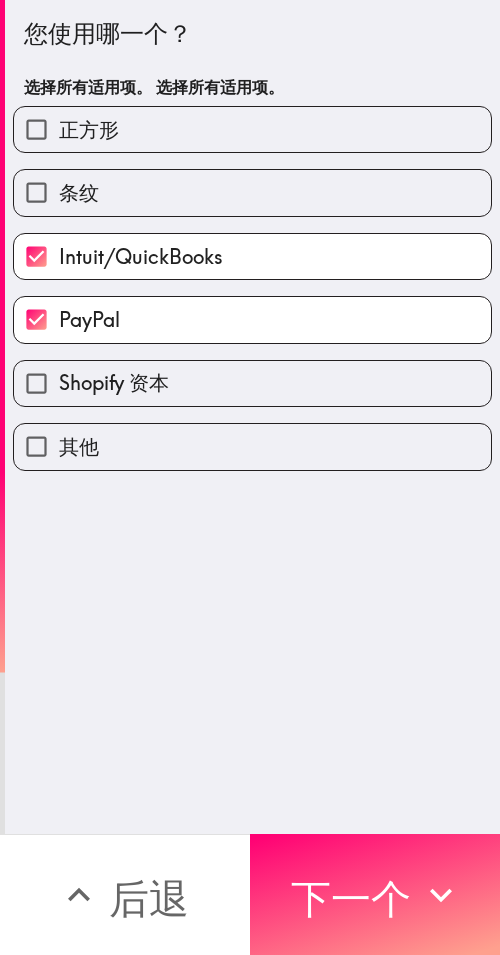 drag, startPoint x: 334, startPoint y: 864, endPoint x: 499, endPoint y: 891, distance: 167.1945 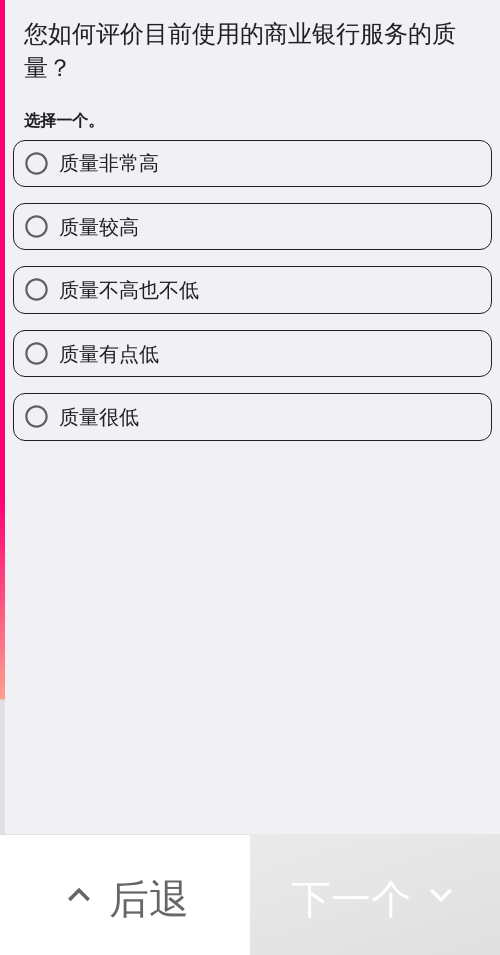 drag, startPoint x: 277, startPoint y: 191, endPoint x: 439, endPoint y: 177, distance: 162.6038 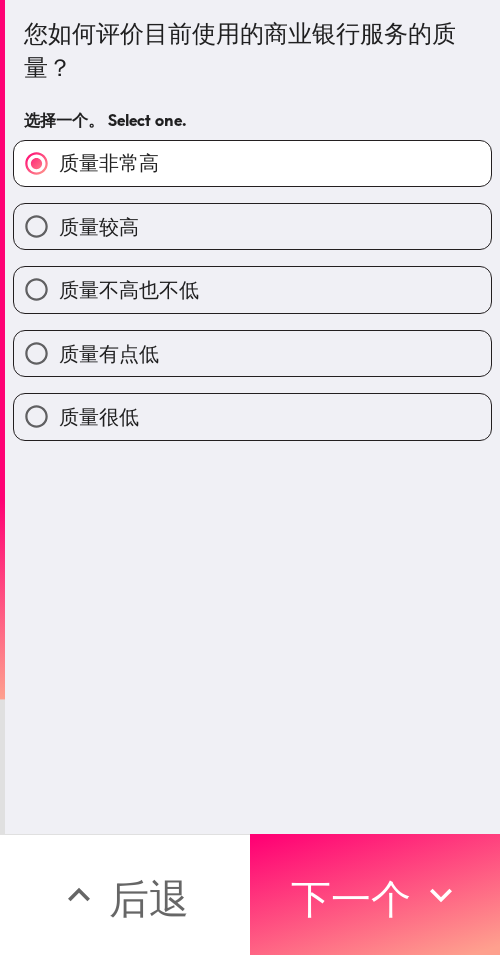 drag, startPoint x: 407, startPoint y: 862, endPoint x: 496, endPoint y: 876, distance: 90.0944 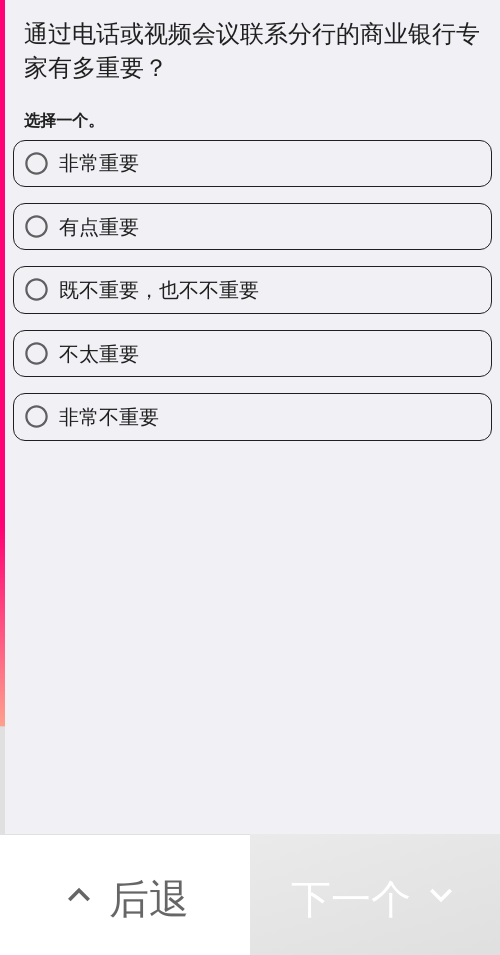 drag, startPoint x: 198, startPoint y: 153, endPoint x: 468, endPoint y: 215, distance: 277.02707 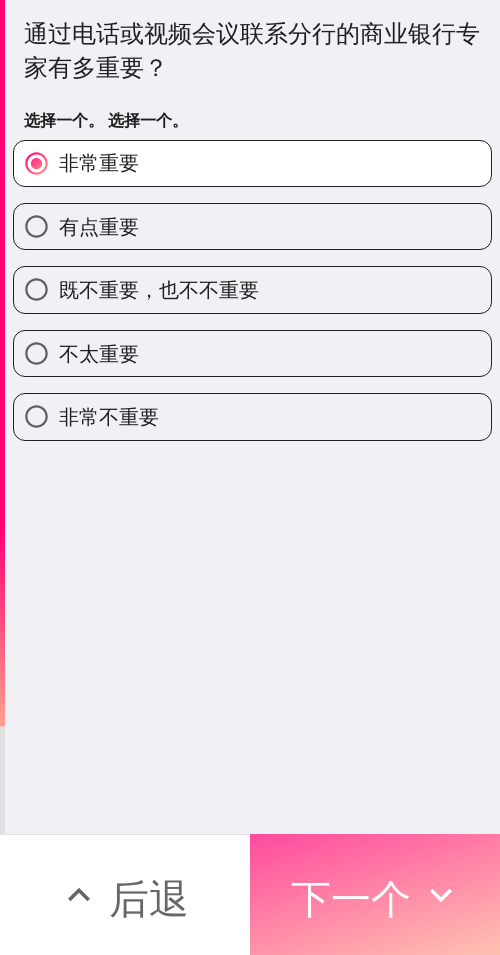 drag, startPoint x: 411, startPoint y: 880, endPoint x: 497, endPoint y: 888, distance: 86.37129 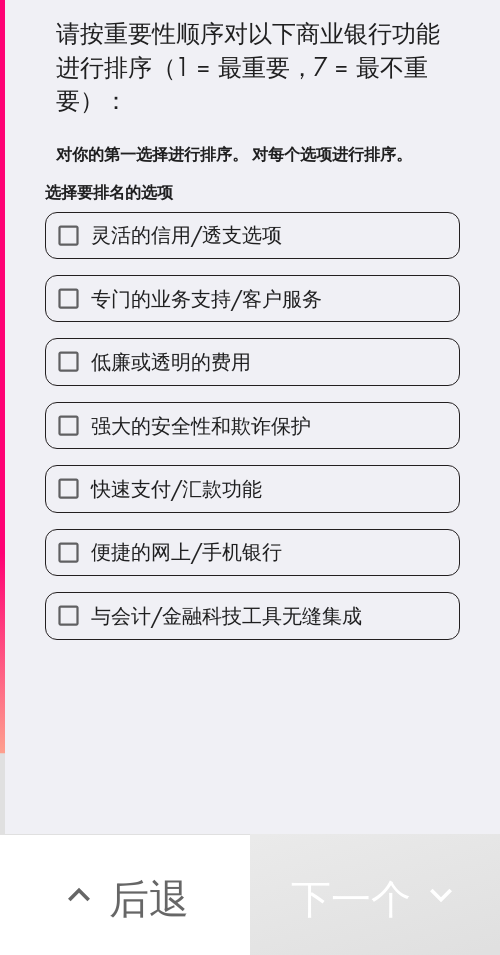 click on "快速支付/汇款功能" at bounding box center [252, 488] 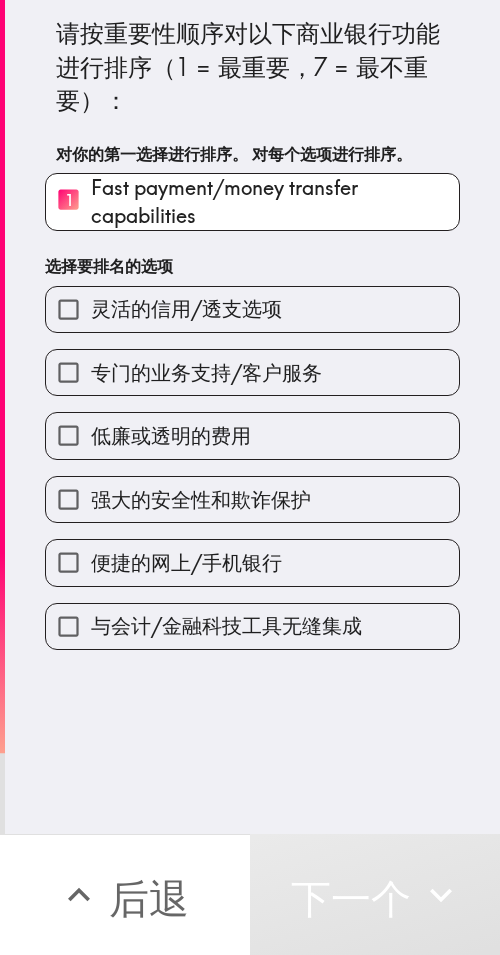 drag, startPoint x: 241, startPoint y: 604, endPoint x: 260, endPoint y: 670, distance: 68.68042 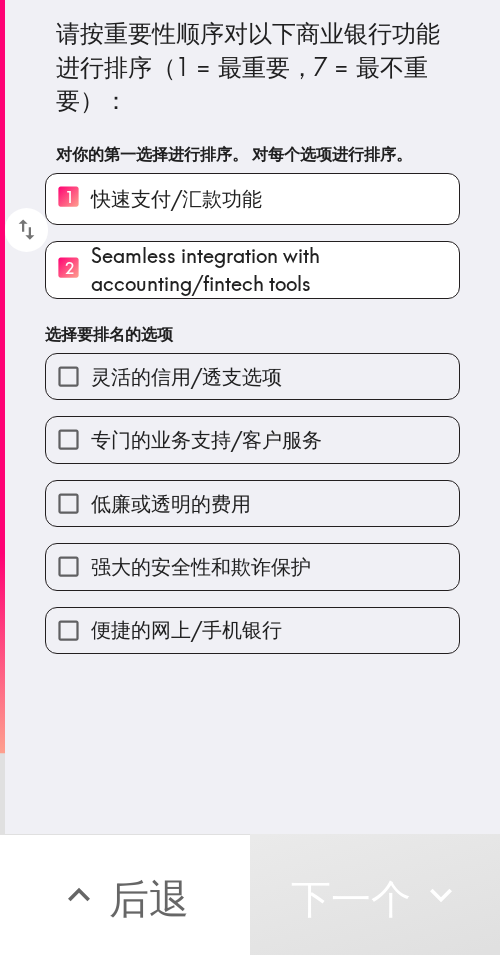 click on "强大的安全性和欺诈保护" at bounding box center [244, 558] 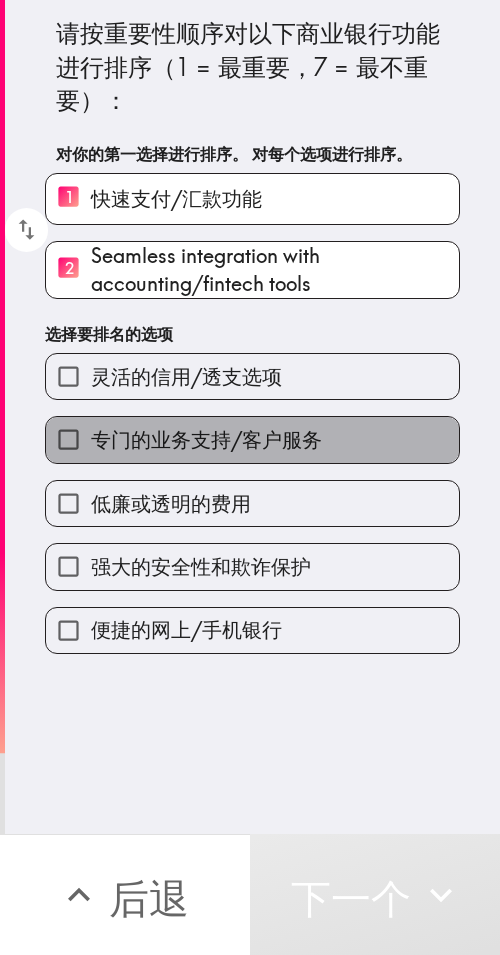 click on "专门的业务支持/客户服务" at bounding box center (206, 439) 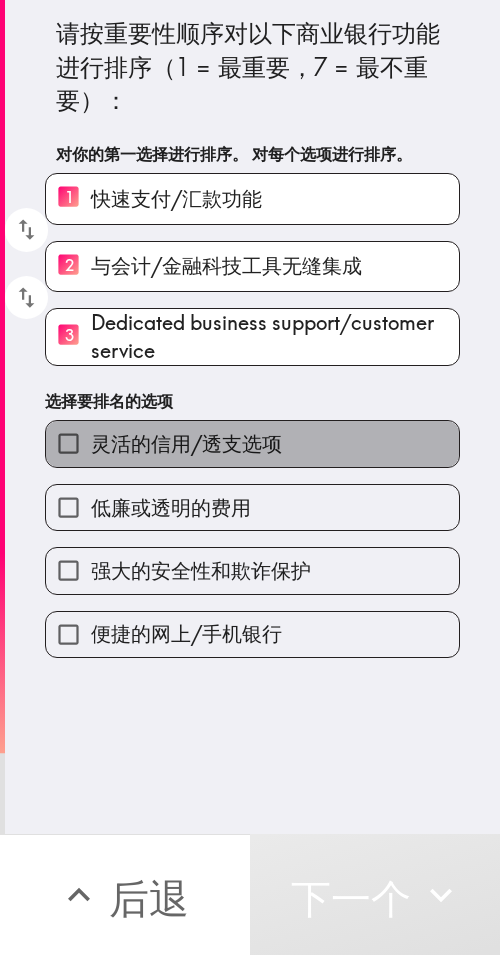 click on "灵活的信用/透支选项" at bounding box center (252, 443) 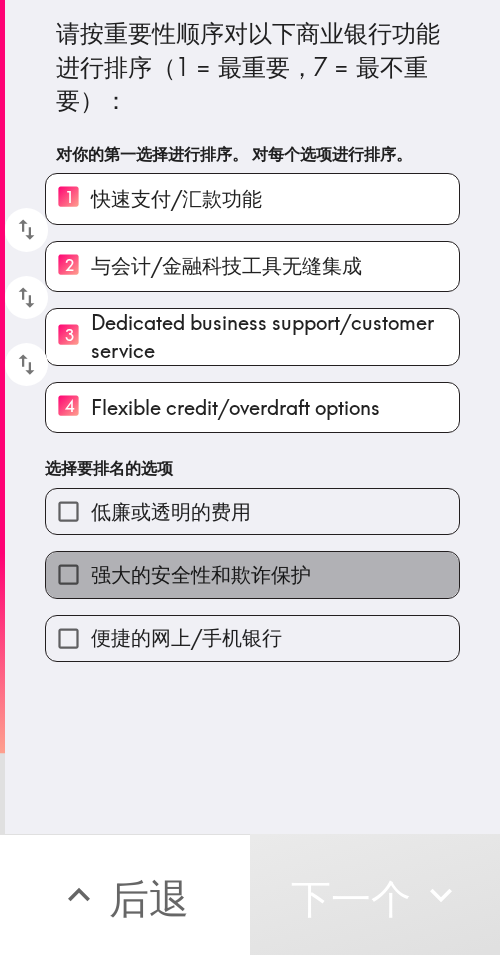 drag, startPoint x: 245, startPoint y: 571, endPoint x: 239, endPoint y: 629, distance: 58.30952 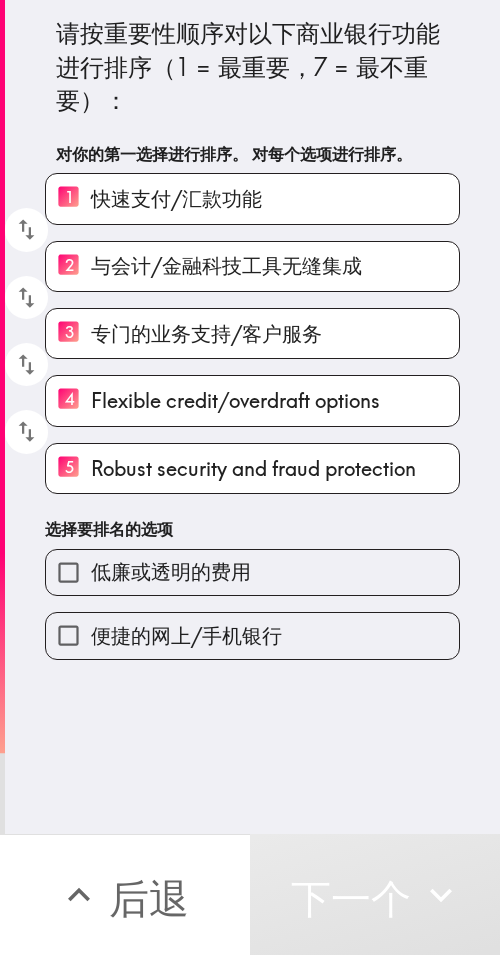 drag, startPoint x: 210, startPoint y: 653, endPoint x: 302, endPoint y: 648, distance: 92.13577 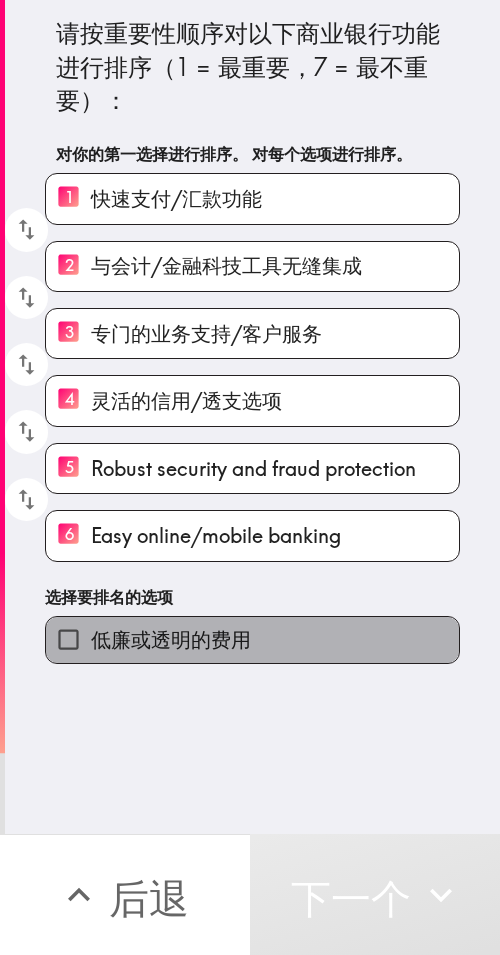 drag, startPoint x: 298, startPoint y: 641, endPoint x: 493, endPoint y: 642, distance: 195.00256 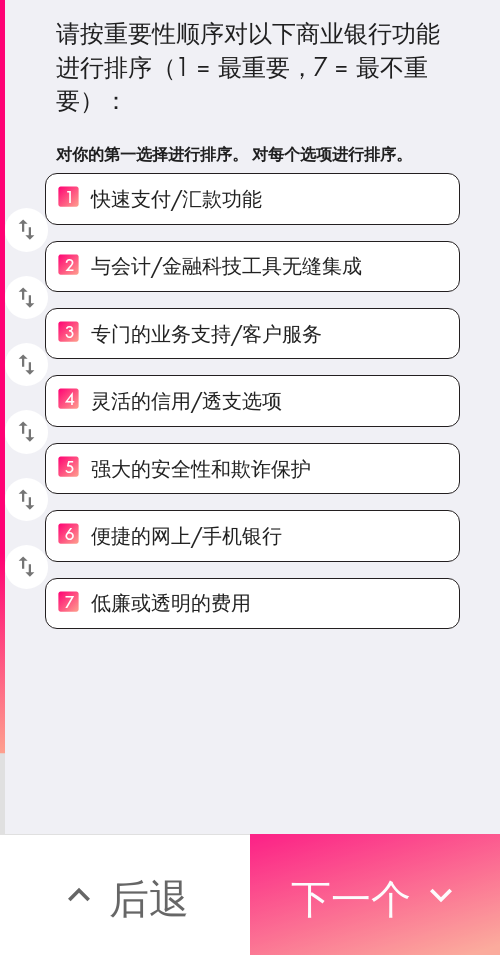 click on "下一个" at bounding box center (375, 894) 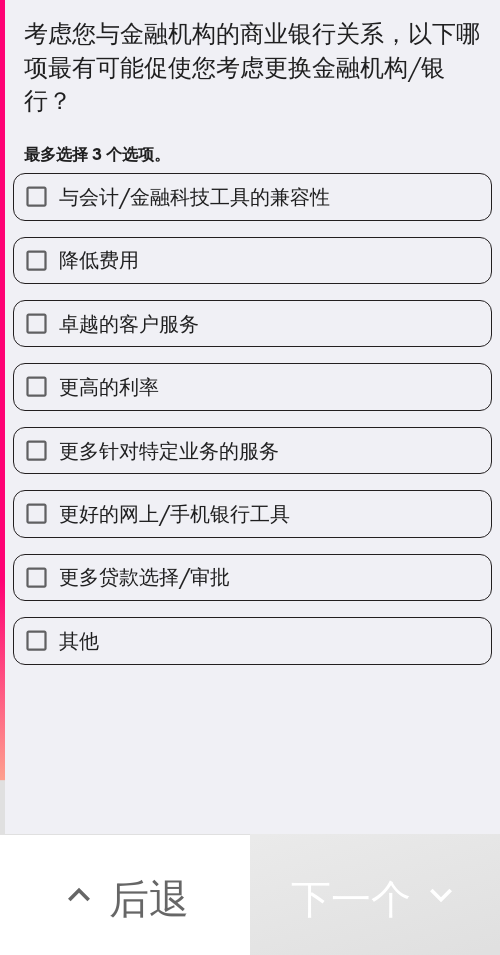 drag, startPoint x: 327, startPoint y: 549, endPoint x: 289, endPoint y: 495, distance: 66.0303 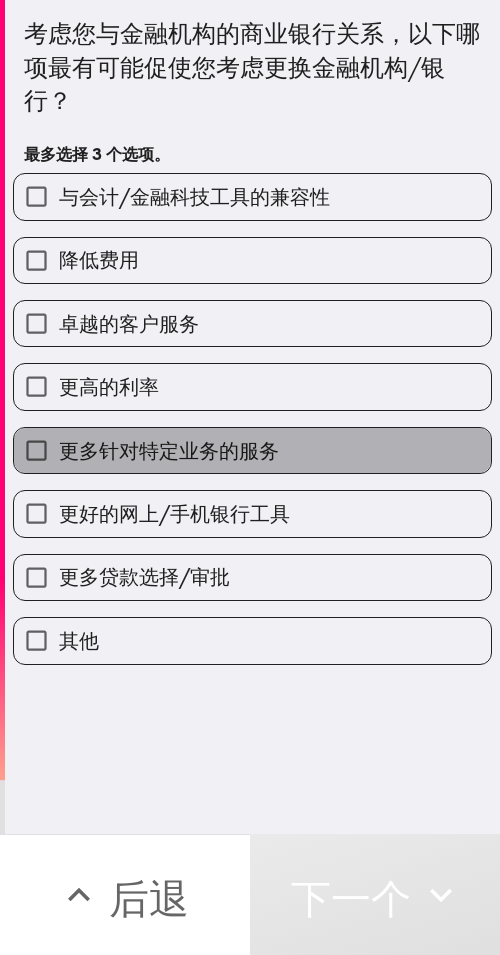 drag, startPoint x: 275, startPoint y: 449, endPoint x: 280, endPoint y: 385, distance: 64.195015 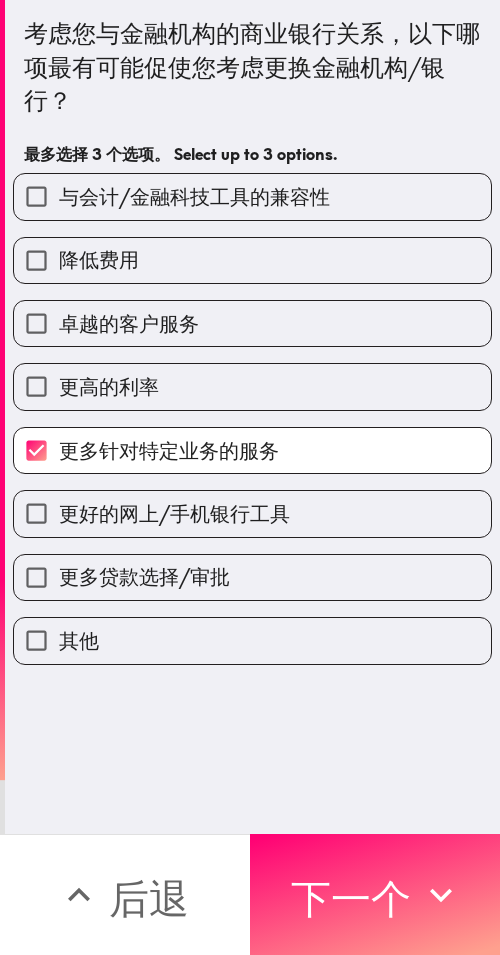 drag, startPoint x: 280, startPoint y: 385, endPoint x: 298, endPoint y: 355, distance: 34.98571 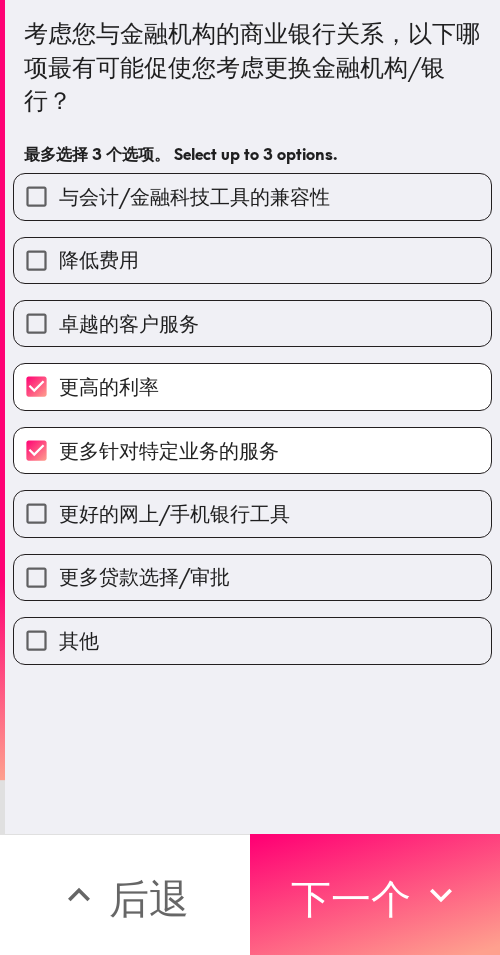 click on "卓越的客户服务" at bounding box center (244, 315) 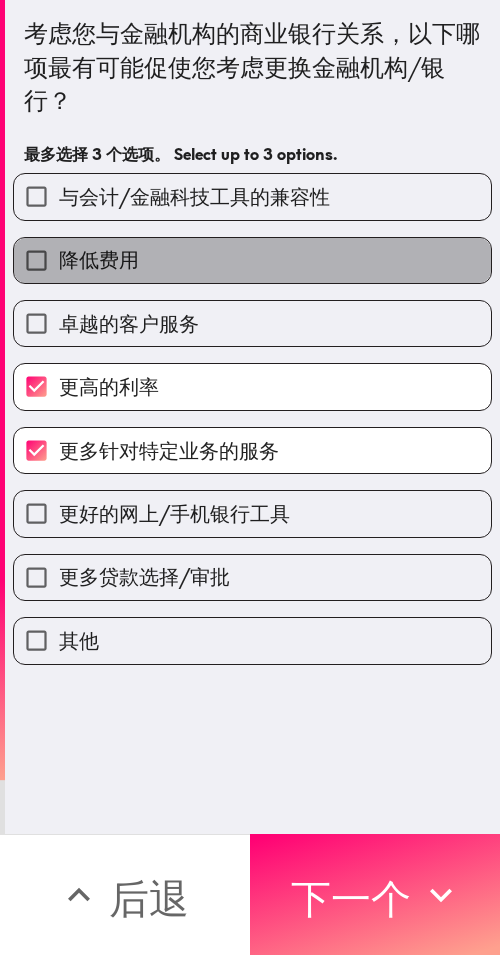 click on "降低费用" at bounding box center (252, 260) 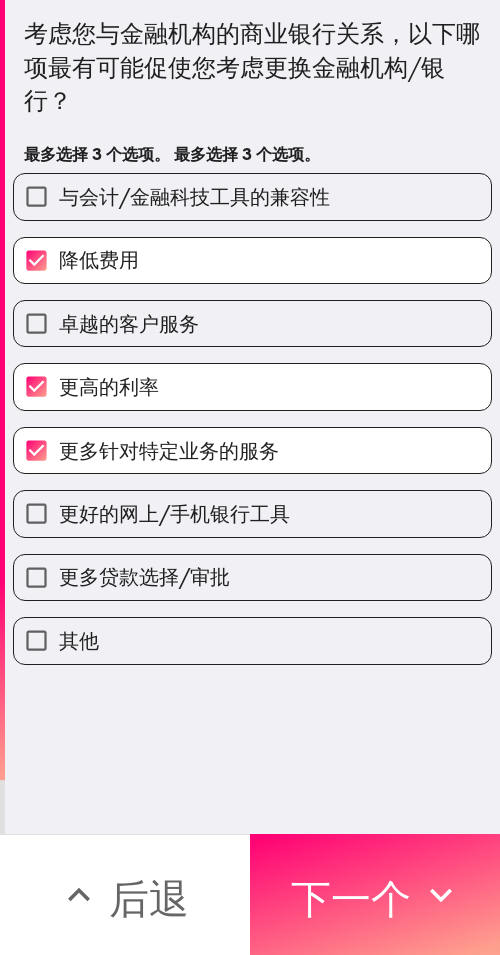 click on "下一个" at bounding box center (375, 894) 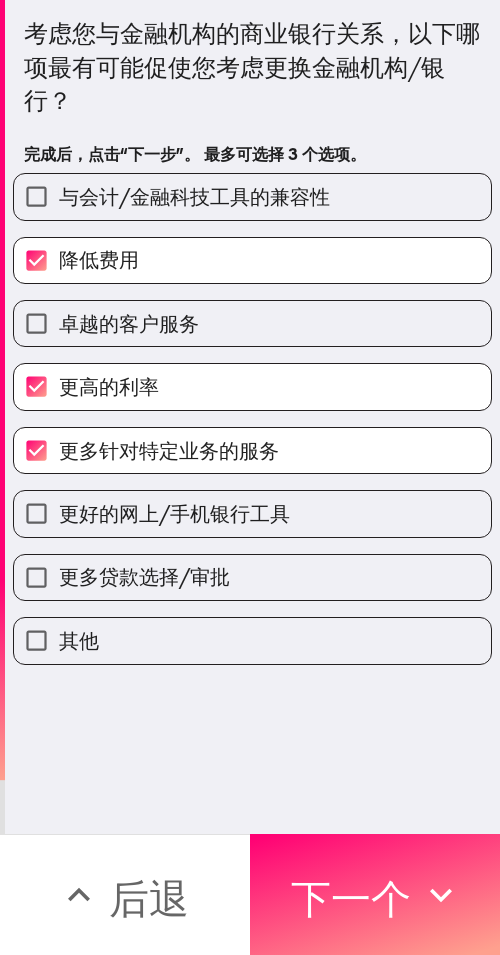 scroll, scrollTop: 0, scrollLeft: 0, axis: both 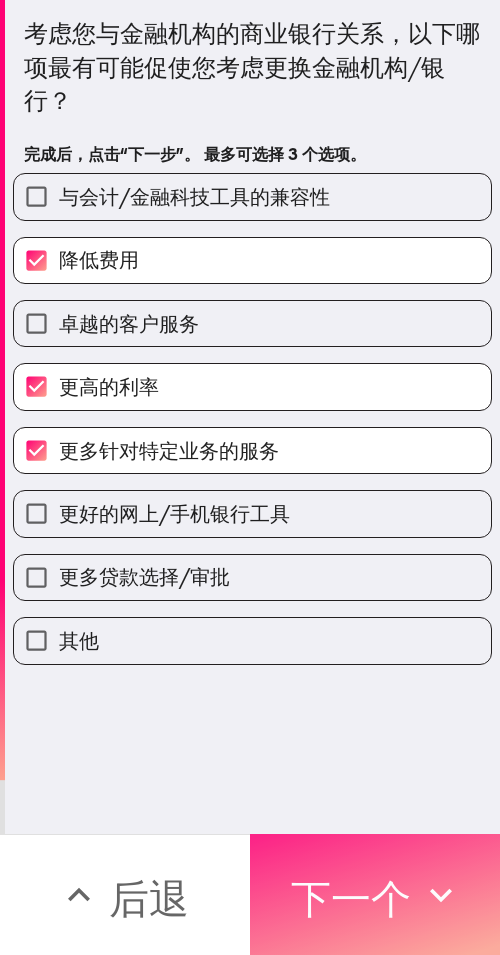 click on "下一个" at bounding box center [351, 898] 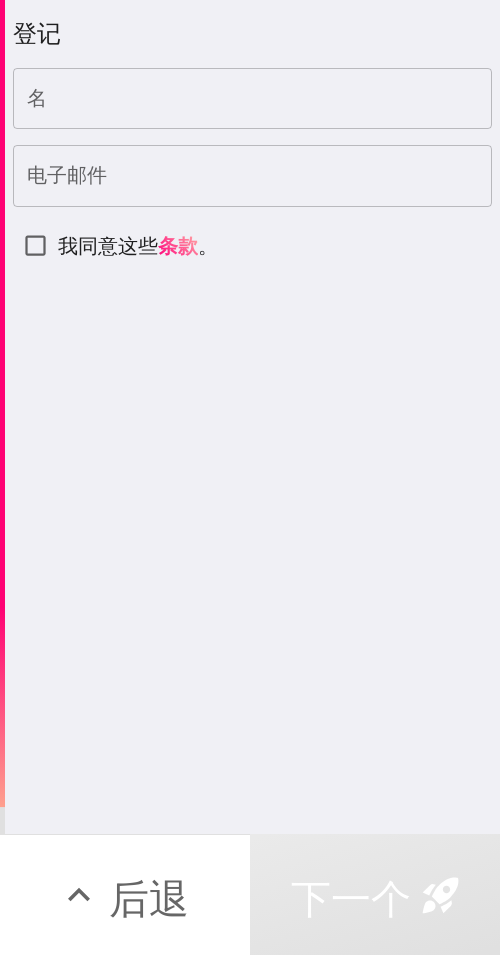 drag, startPoint x: 215, startPoint y: 111, endPoint x: 358, endPoint y: 176, distance: 157.0796 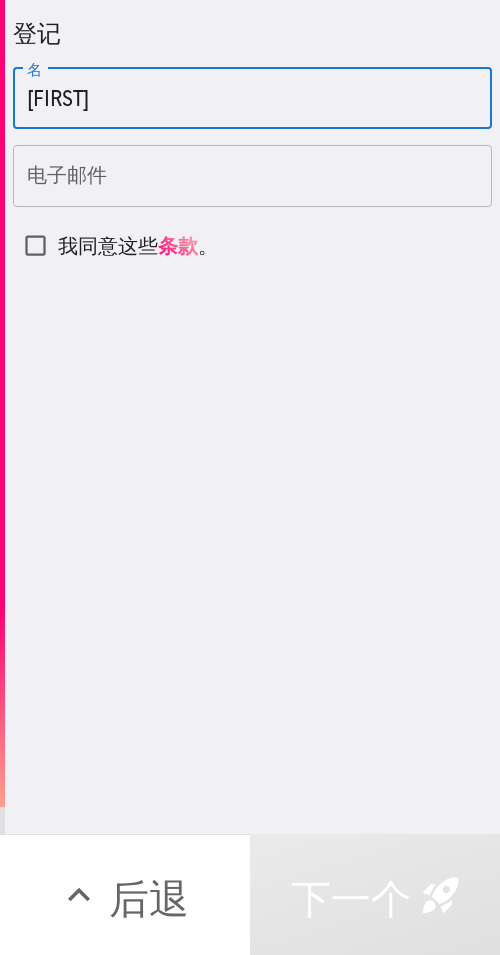 type on "[FIRST]" 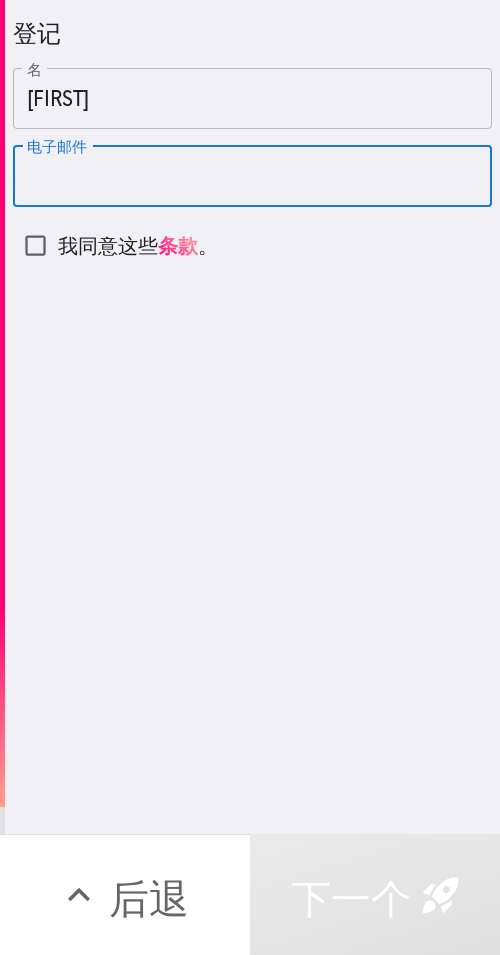 drag, startPoint x: 206, startPoint y: 180, endPoint x: 119, endPoint y: 217, distance: 94.54099 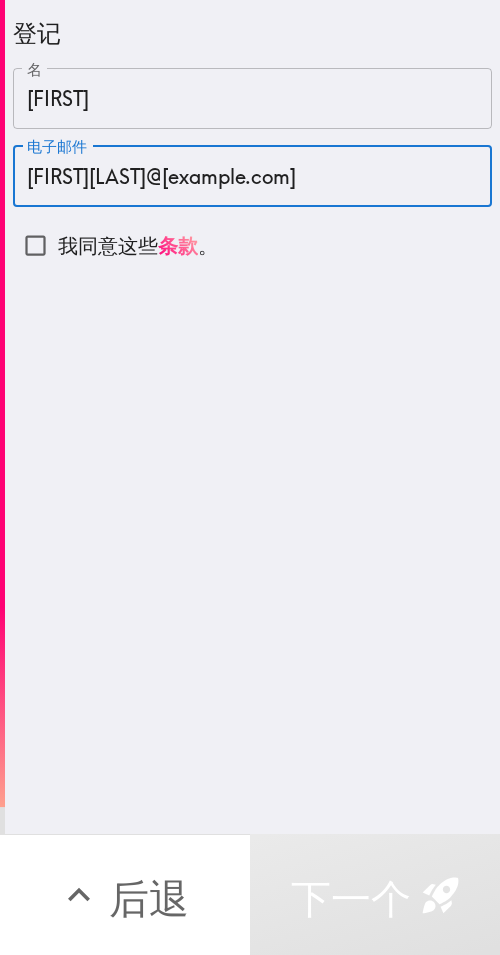 type on "[FIRST][LAST]@[example.com]" 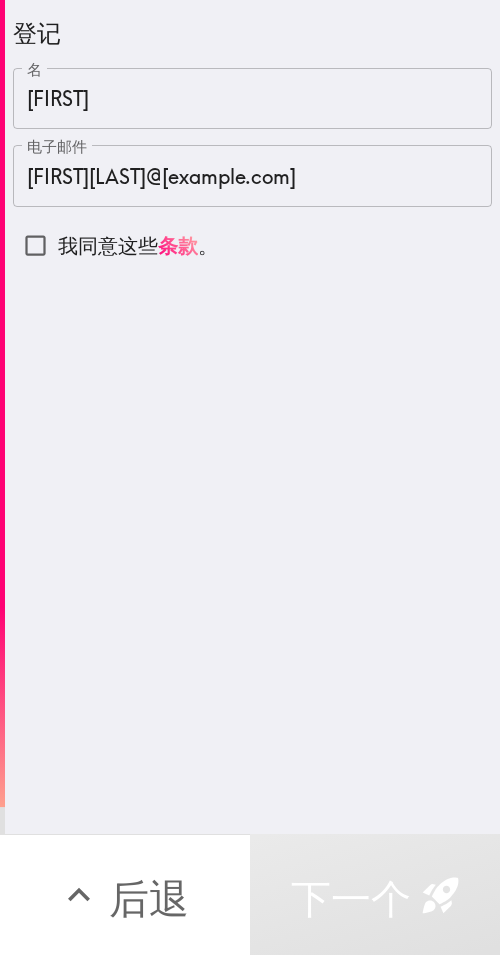 click on "我同意这些" at bounding box center [108, 245] 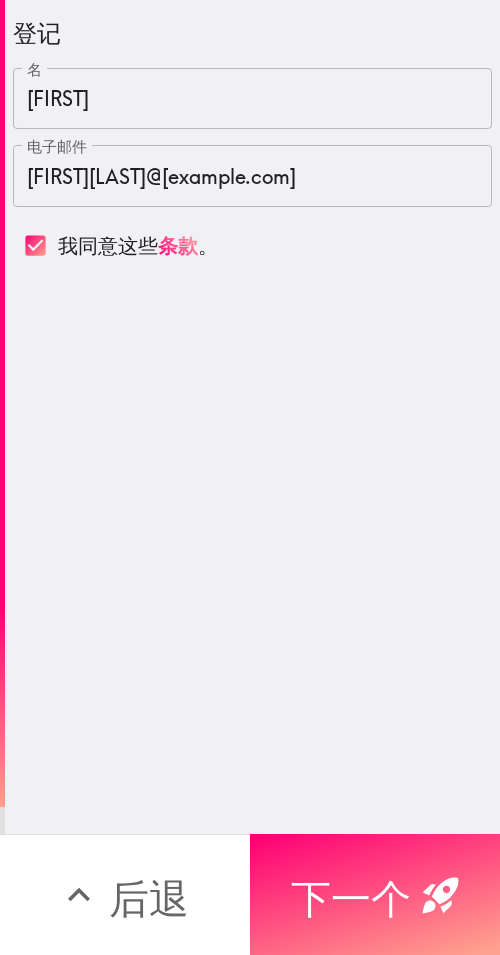 drag, startPoint x: 396, startPoint y: 859, endPoint x: 496, endPoint y: 851, distance: 100.31949 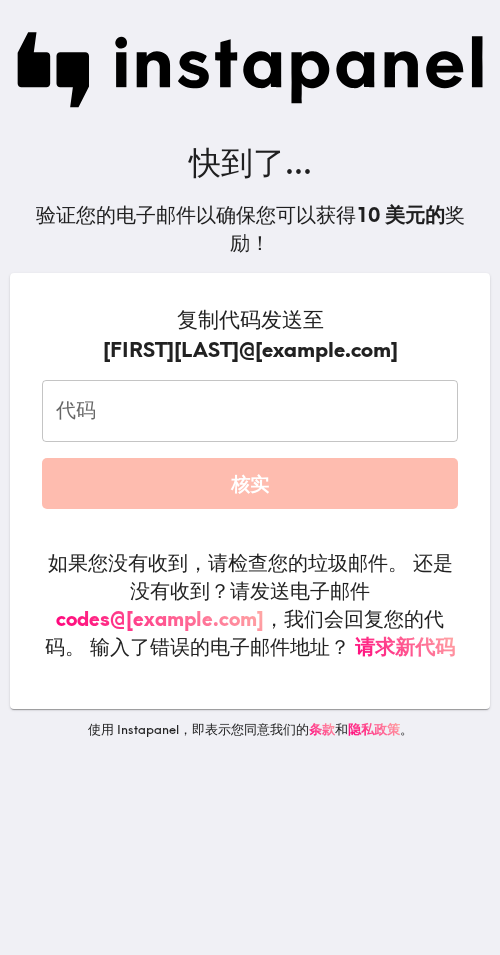 click on "代码" at bounding box center (250, 411) 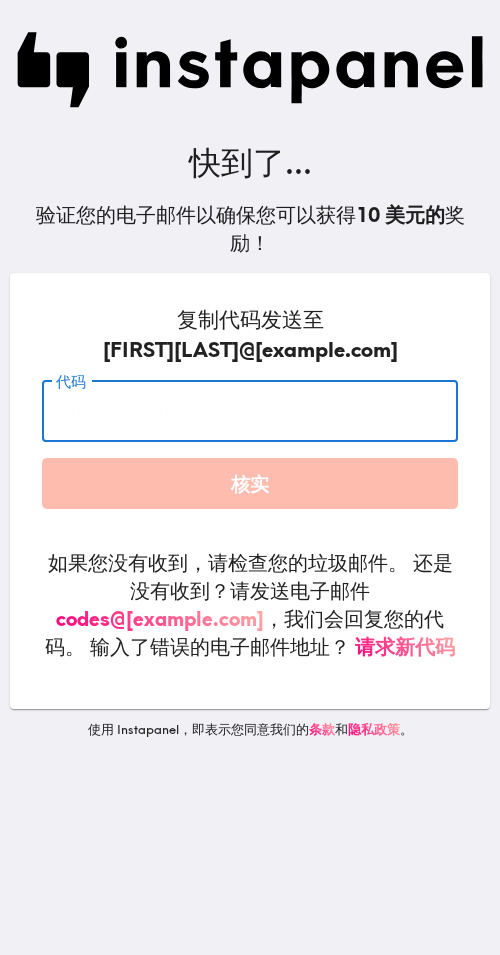 paste on "[TOKEN]" 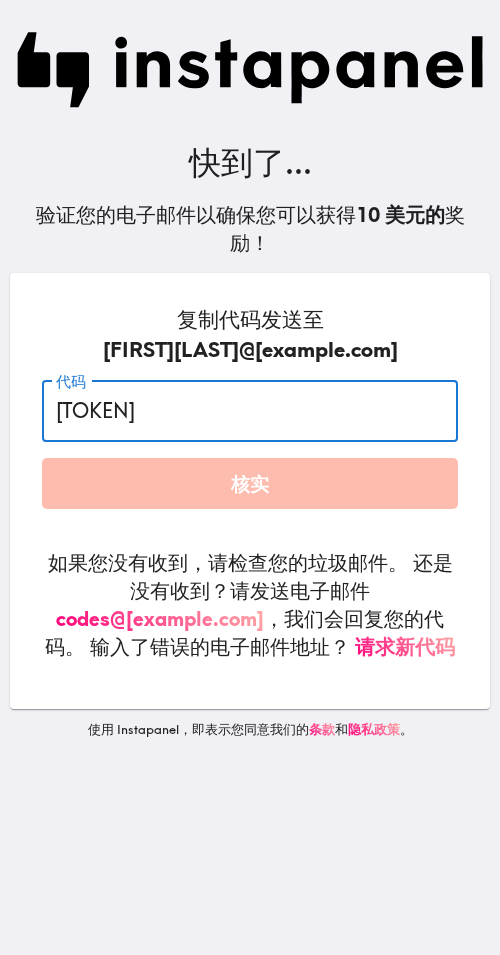 type on "[TOKEN]" 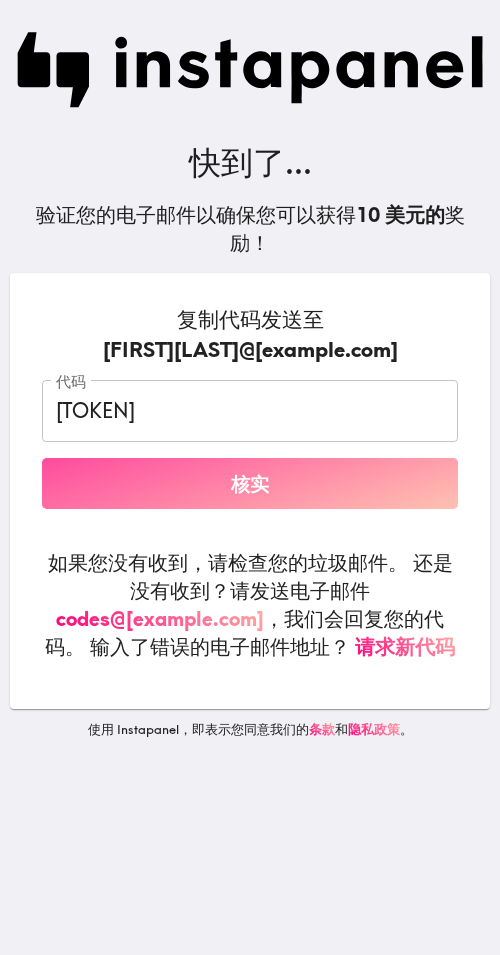 click on "核实" at bounding box center [250, 483] 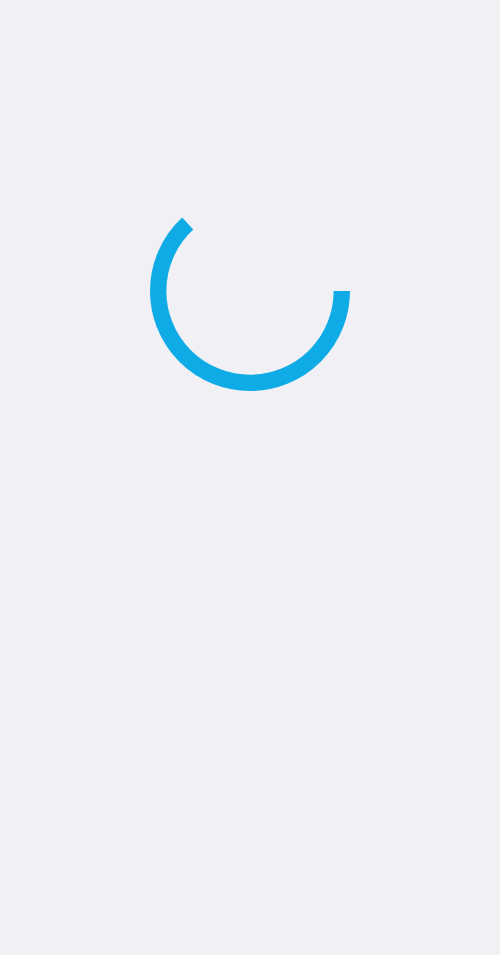 scroll, scrollTop: 0, scrollLeft: 0, axis: both 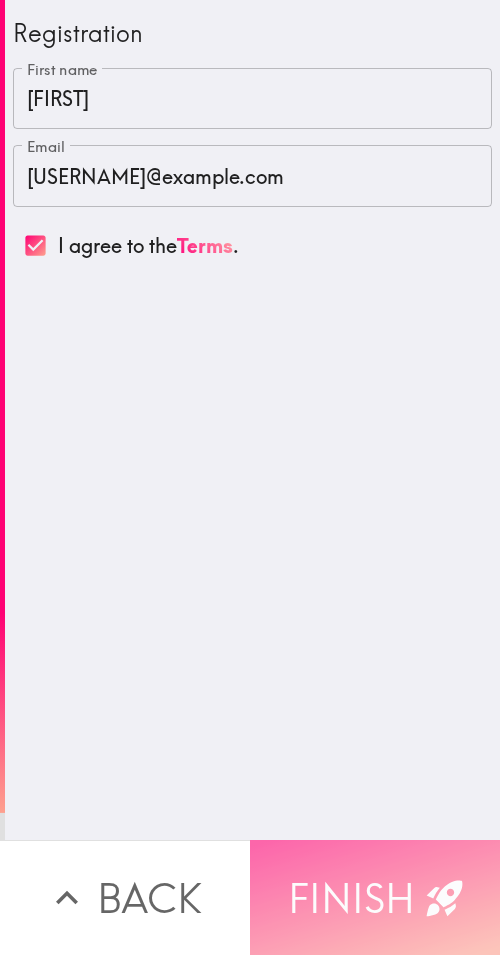 click 